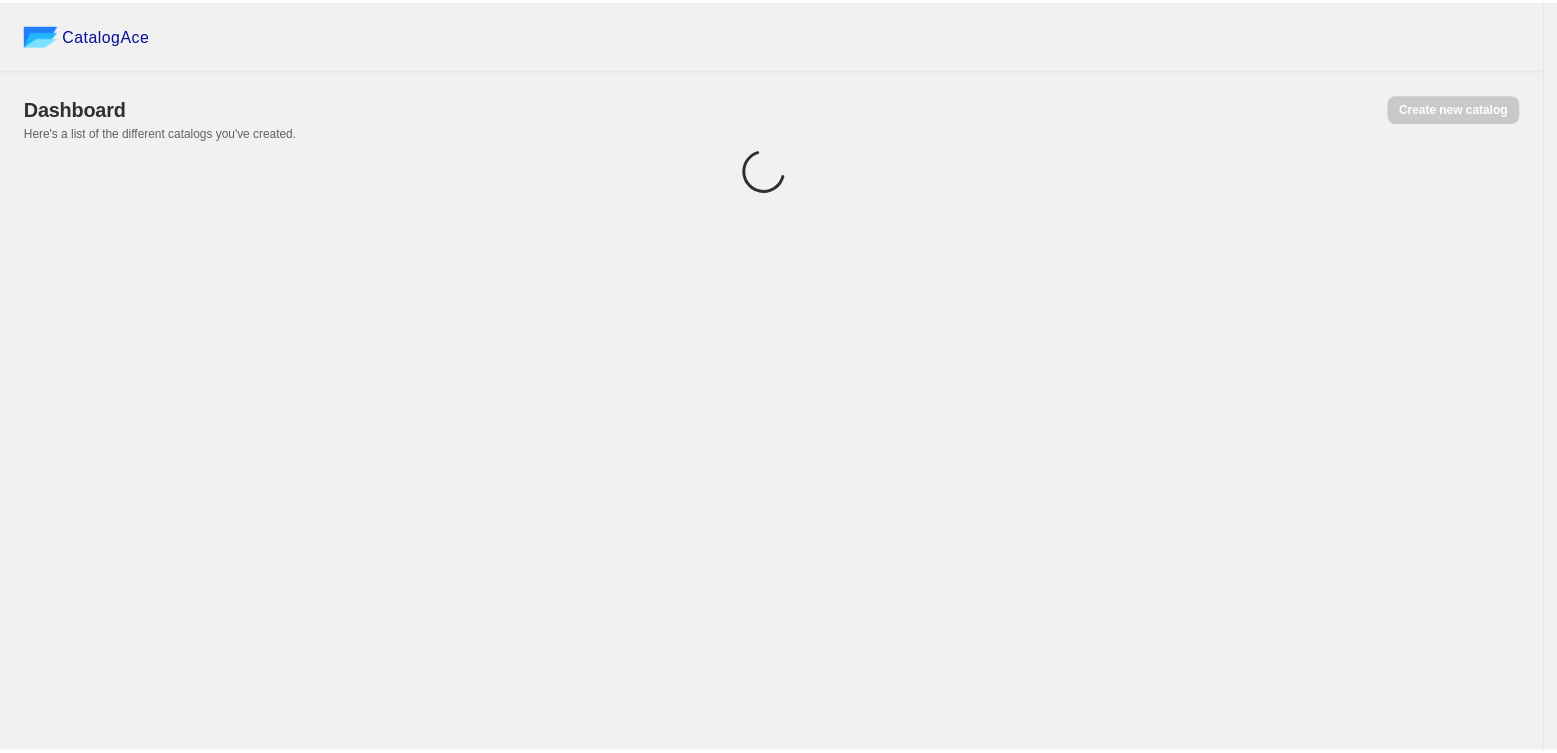 scroll, scrollTop: 0, scrollLeft: 0, axis: both 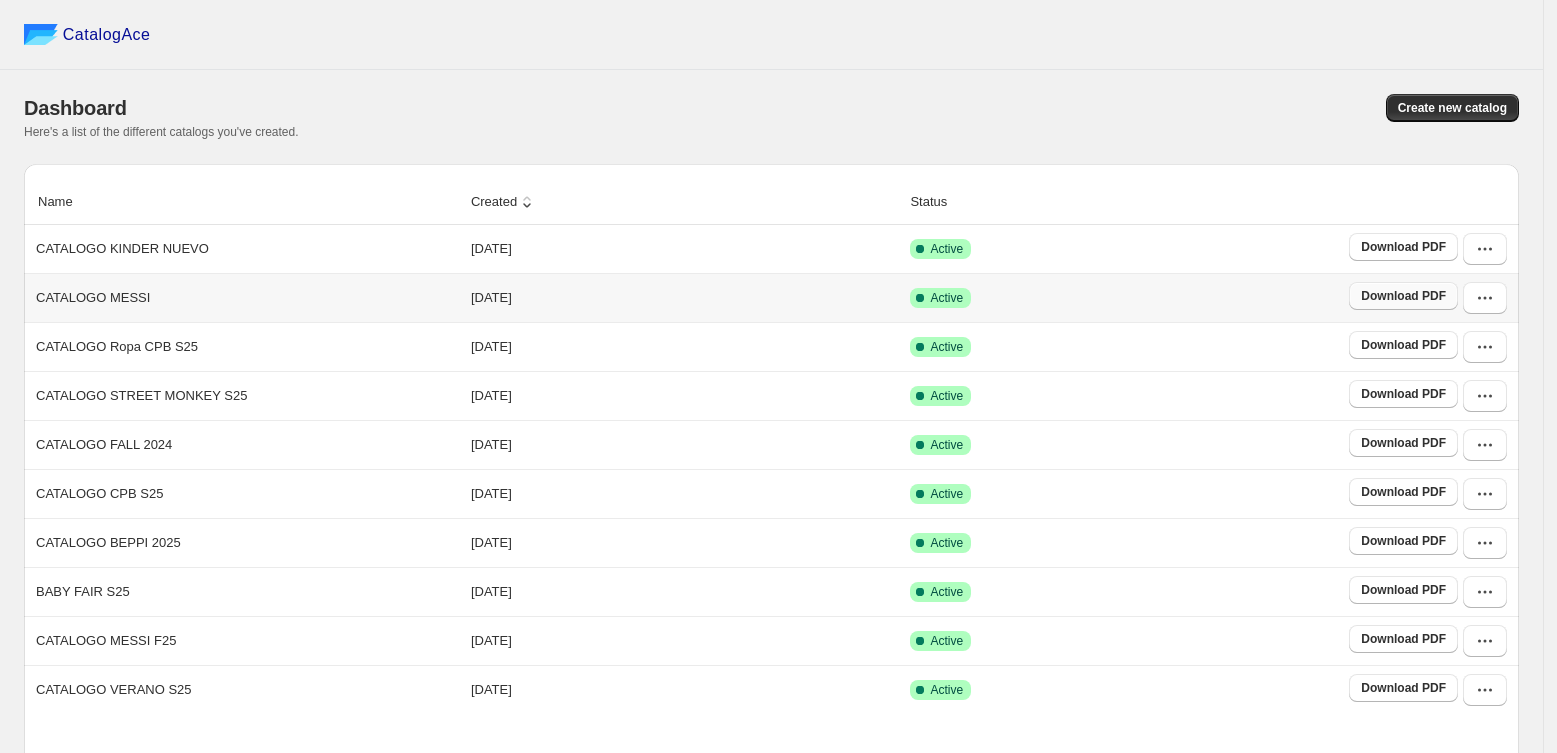 click on "Download PDF" at bounding box center [1403, 296] 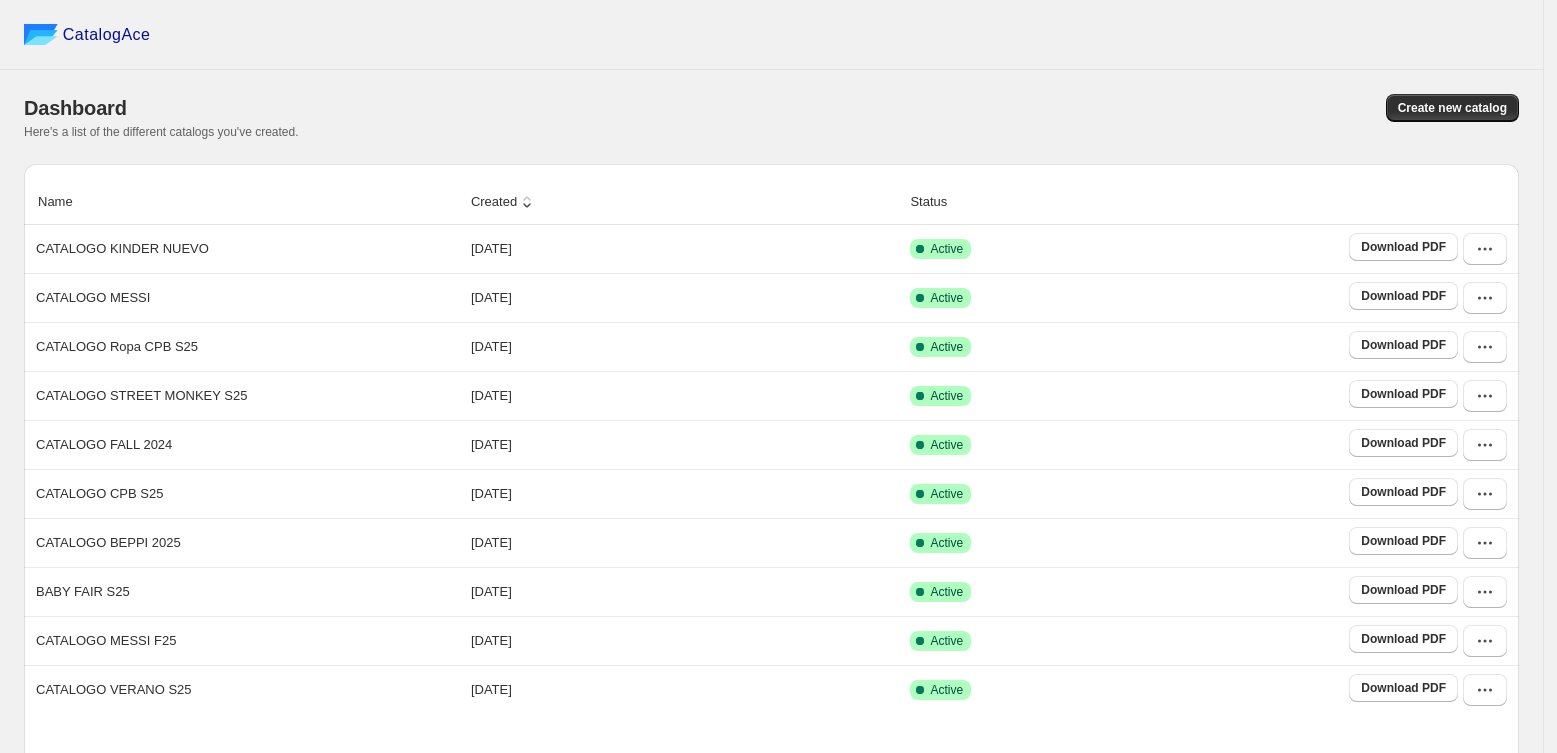 click on "CatalogAce" at bounding box center [771, 35] 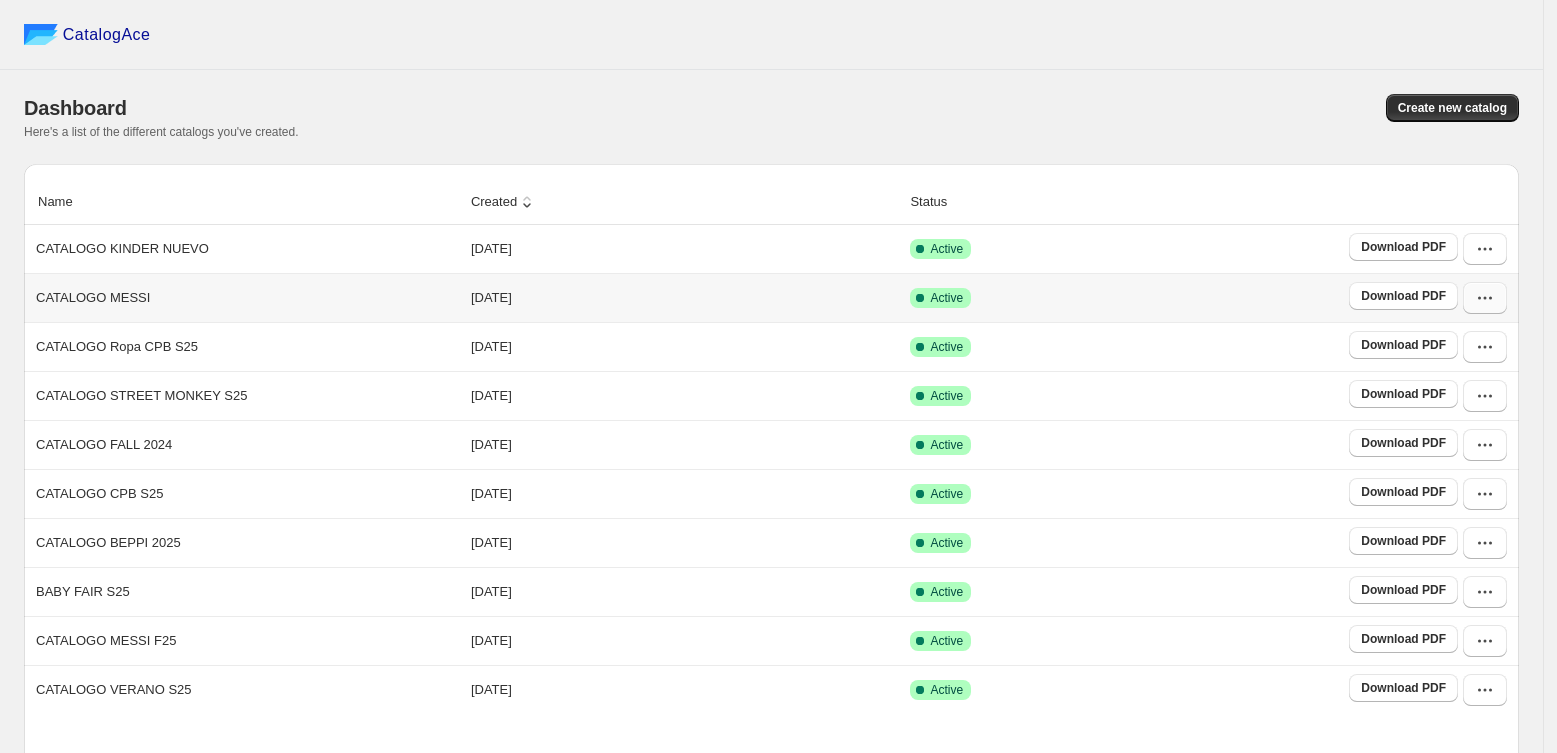 click at bounding box center (1485, 298) 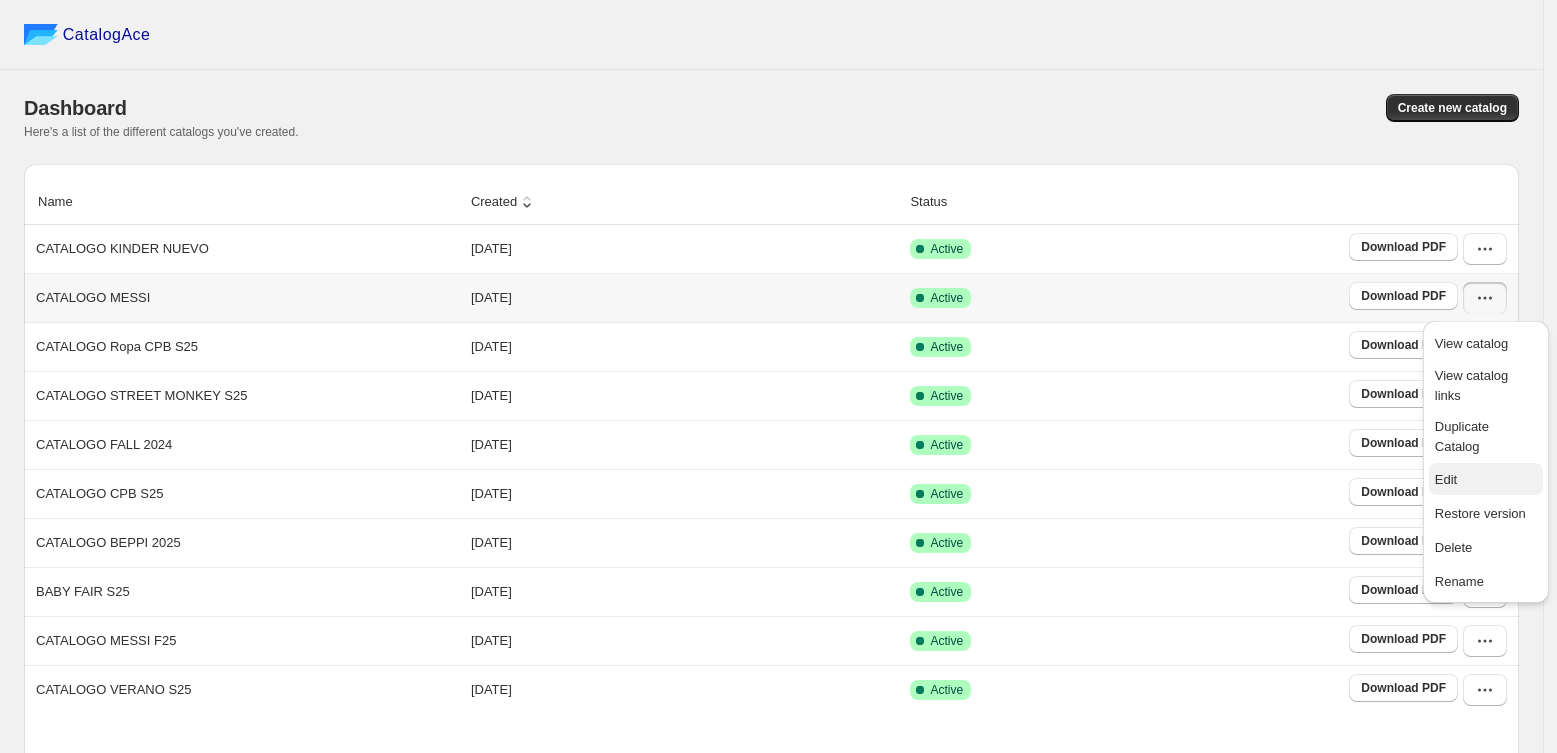 click on "Edit" at bounding box center (1446, 479) 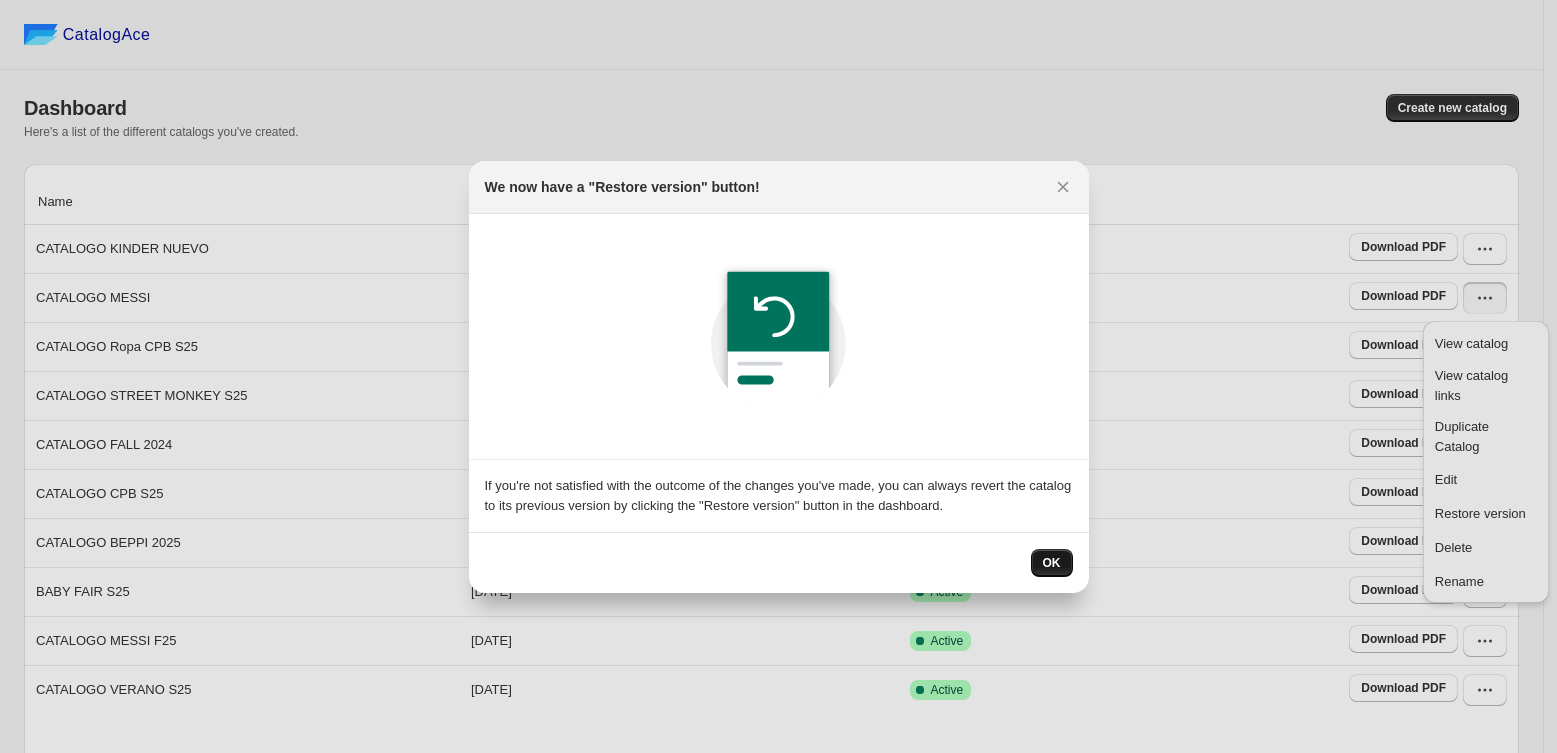 click on "OK" at bounding box center (1052, 563) 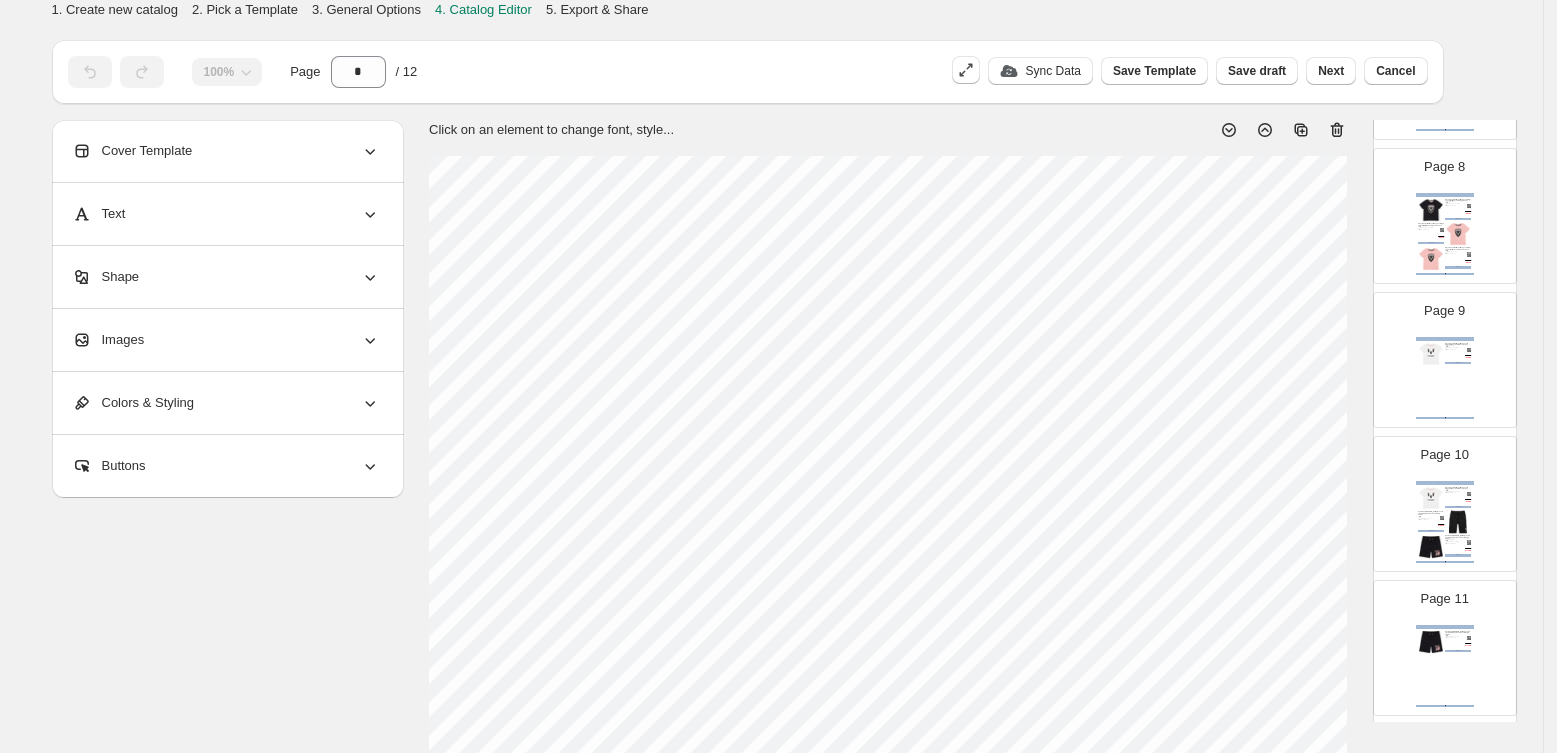 scroll, scrollTop: 1265, scrollLeft: 0, axis: vertical 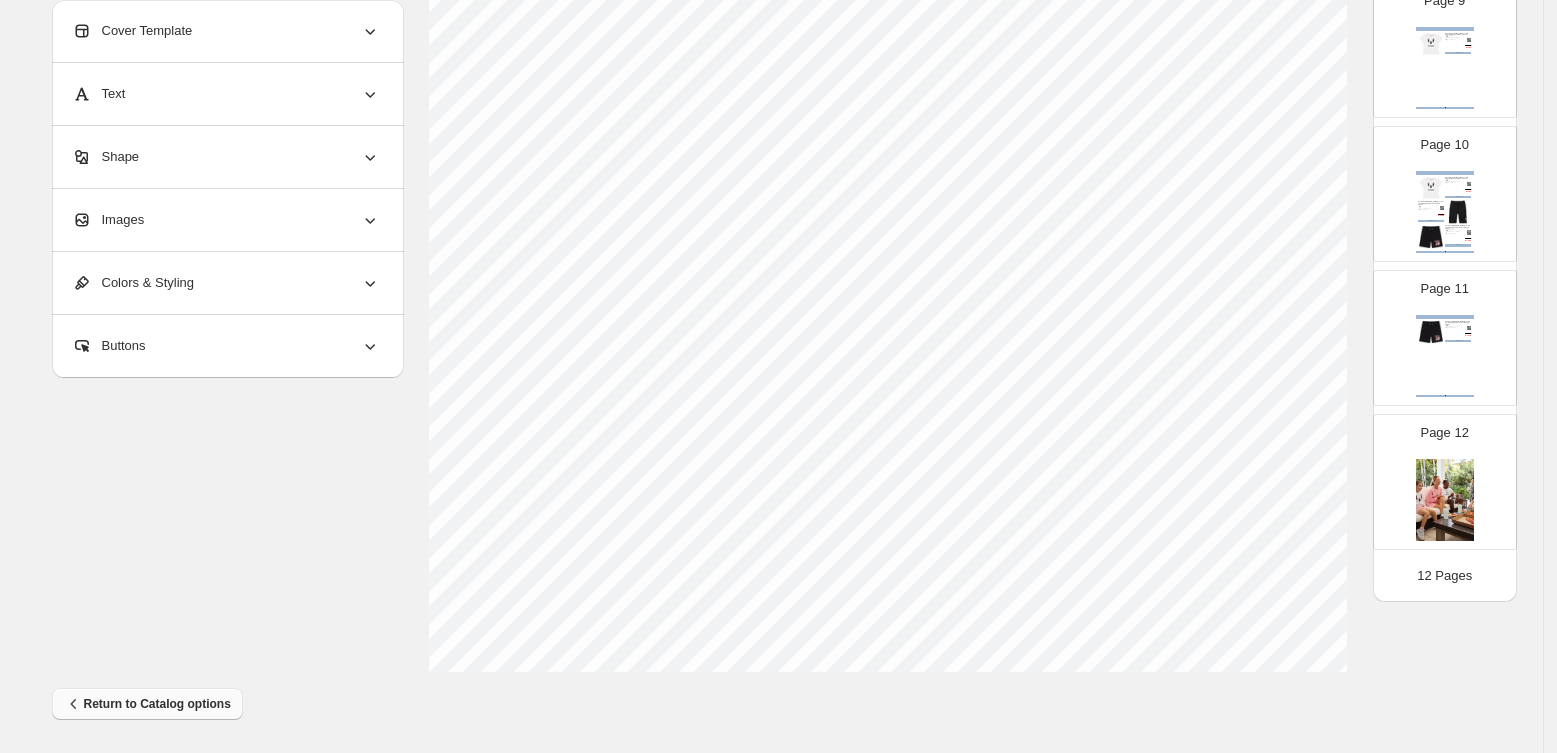 click 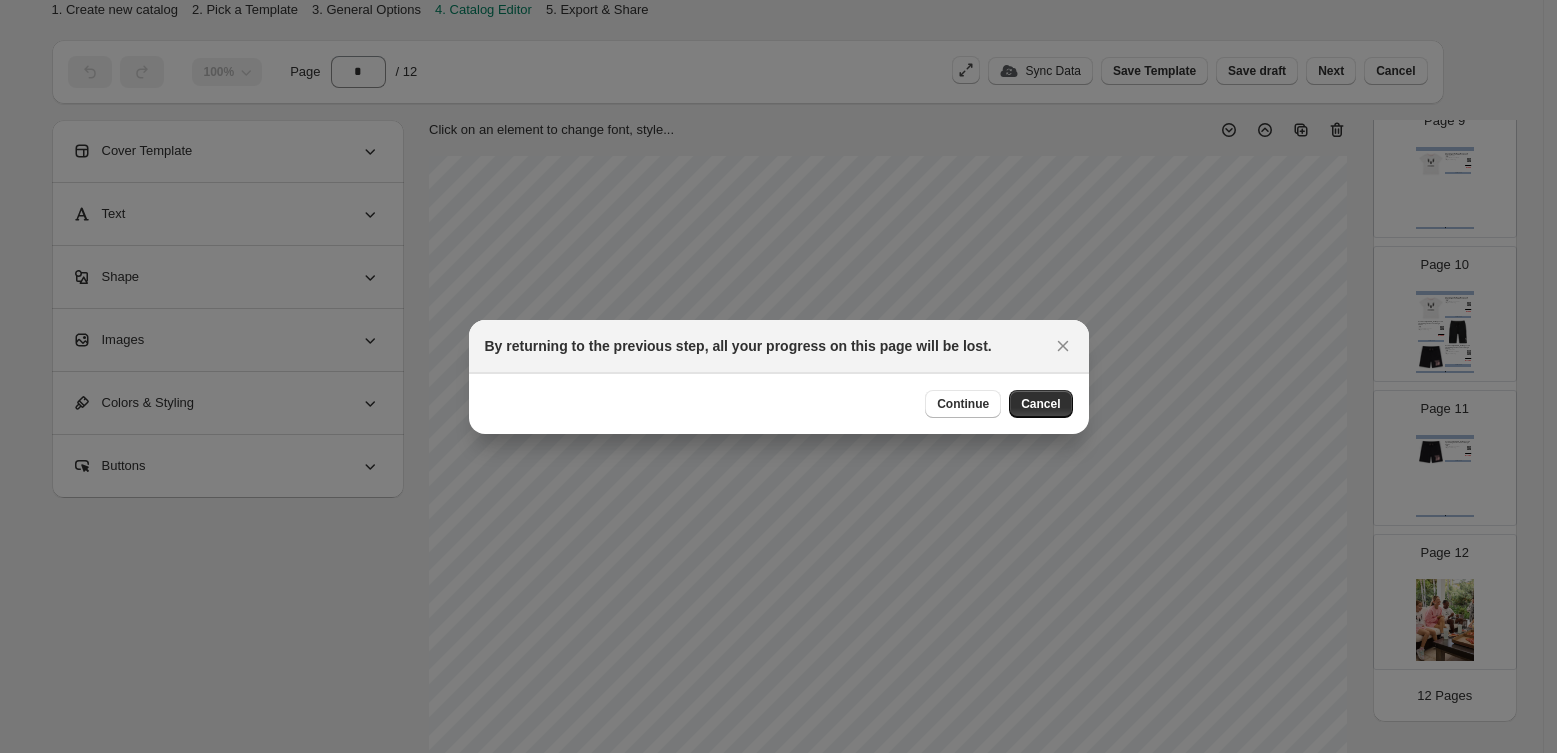 scroll, scrollTop: 0, scrollLeft: 0, axis: both 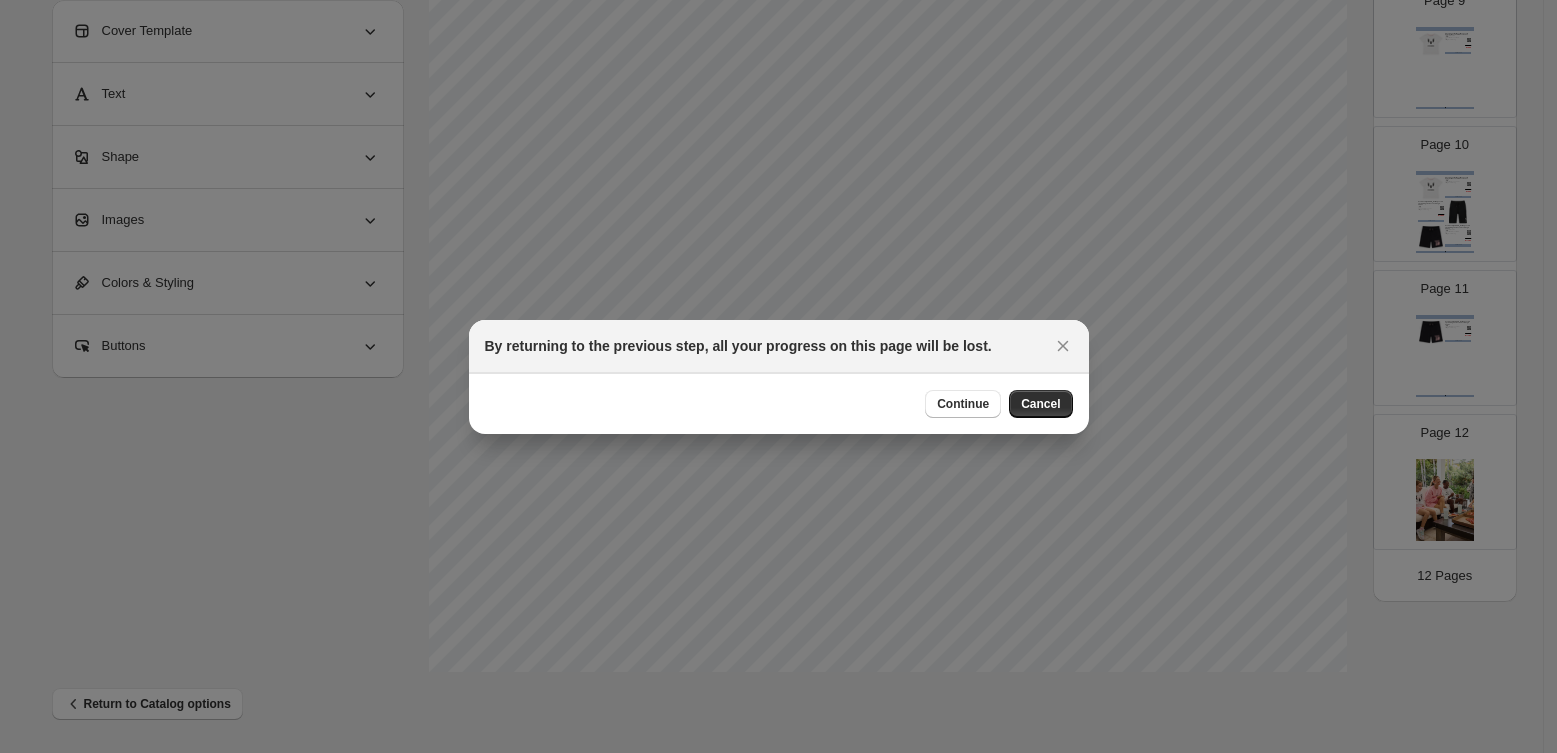 click on "Continue Cancel" at bounding box center [779, 403] 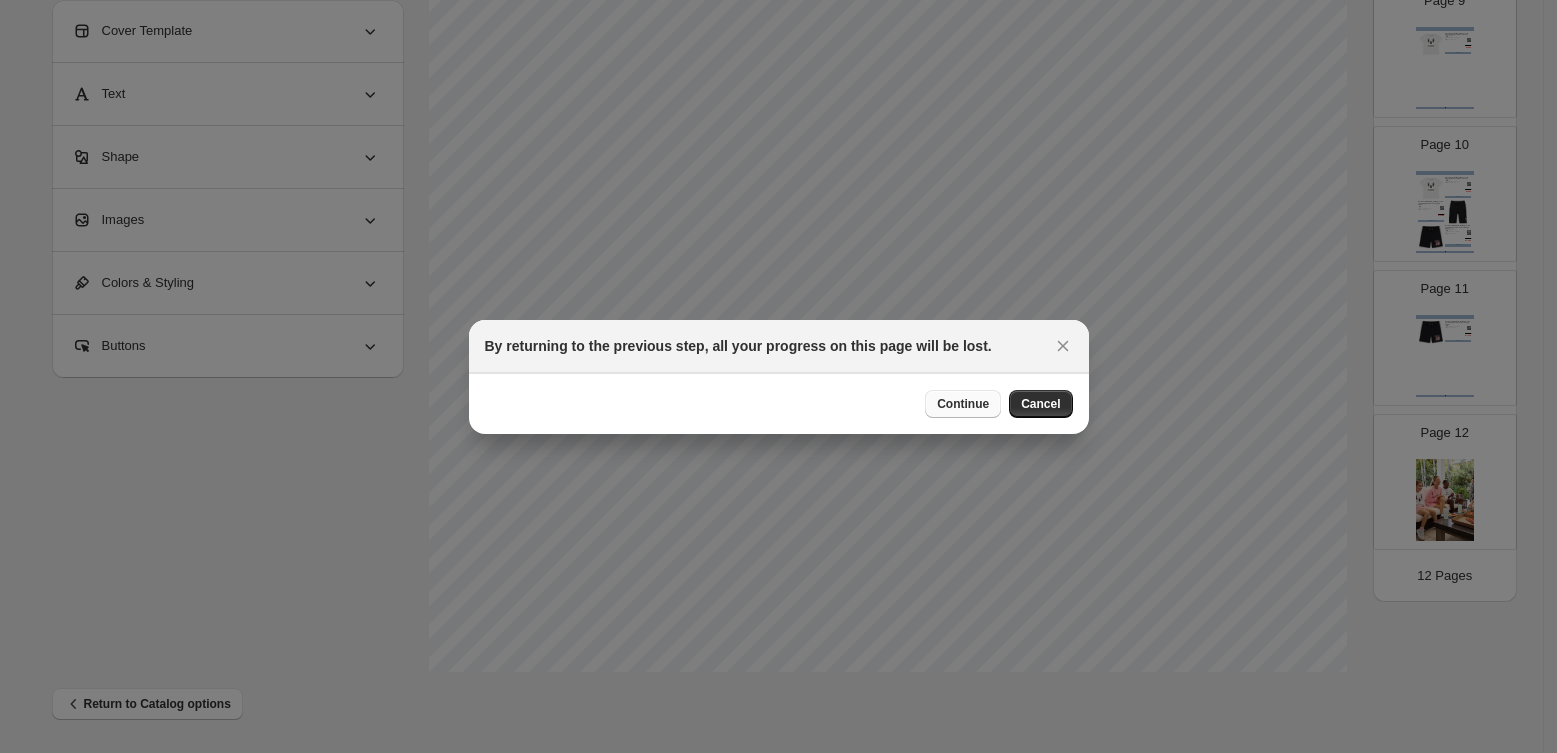 click on "Continue" at bounding box center [963, 404] 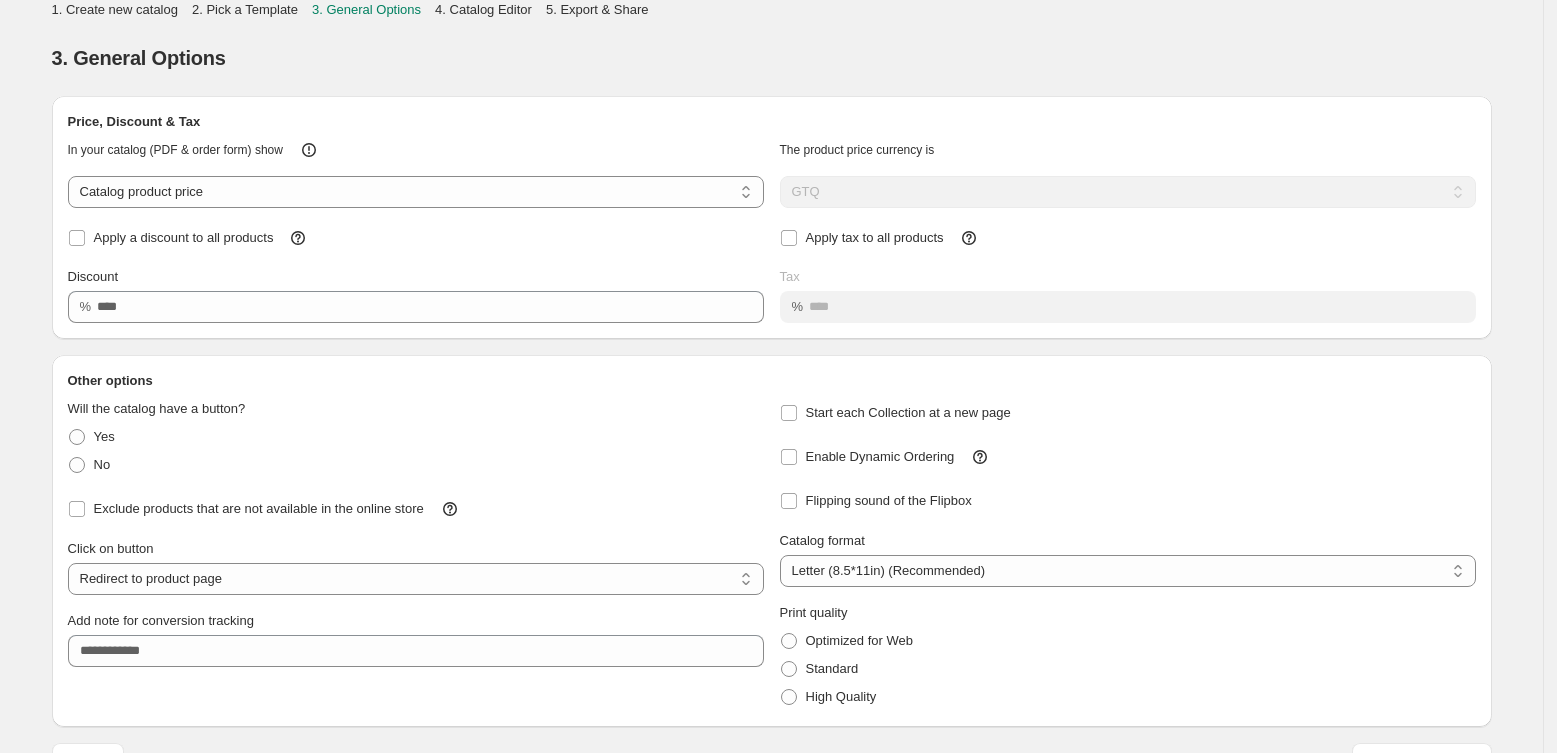 scroll, scrollTop: 0, scrollLeft: 0, axis: both 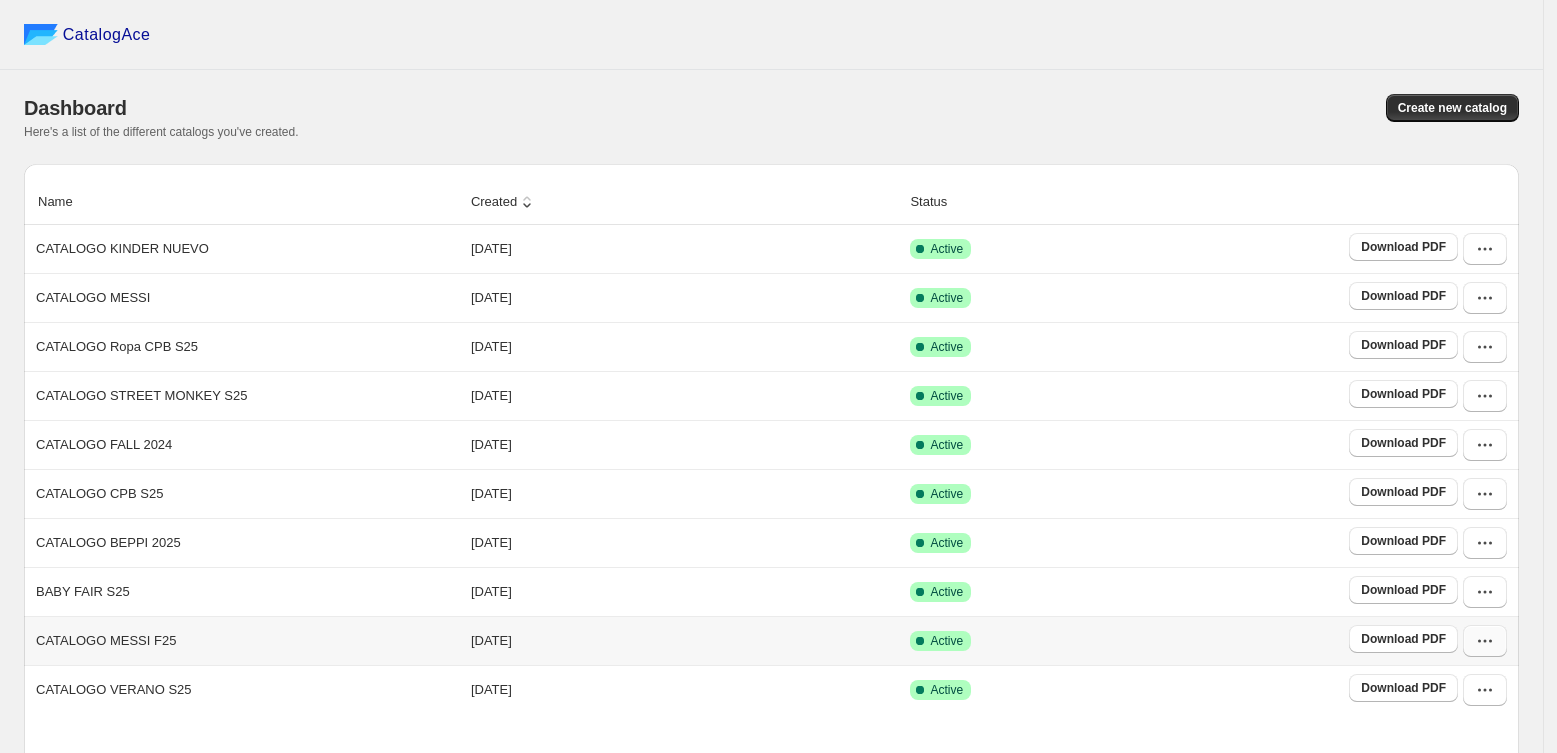 click 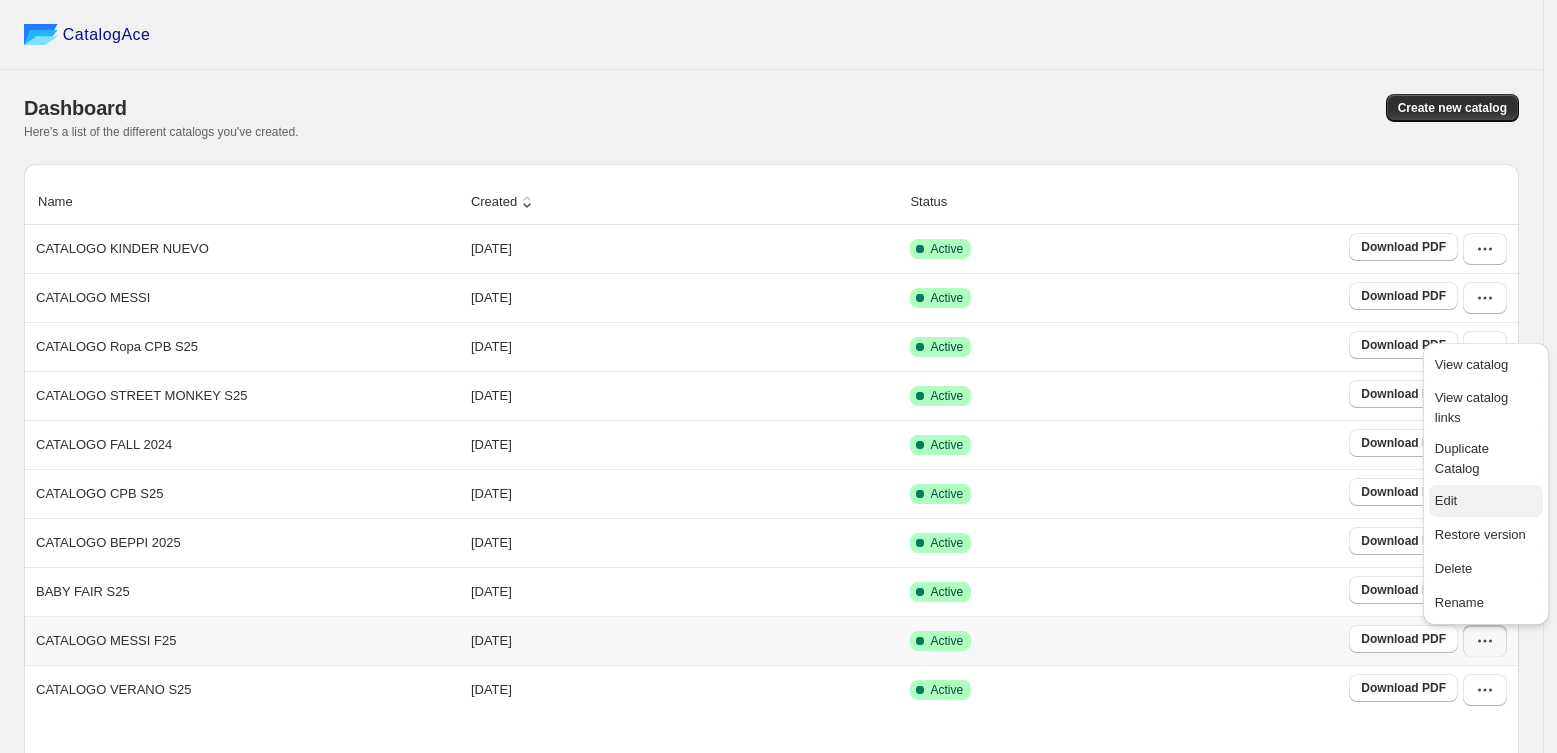 click on "Edit" at bounding box center [1446, 500] 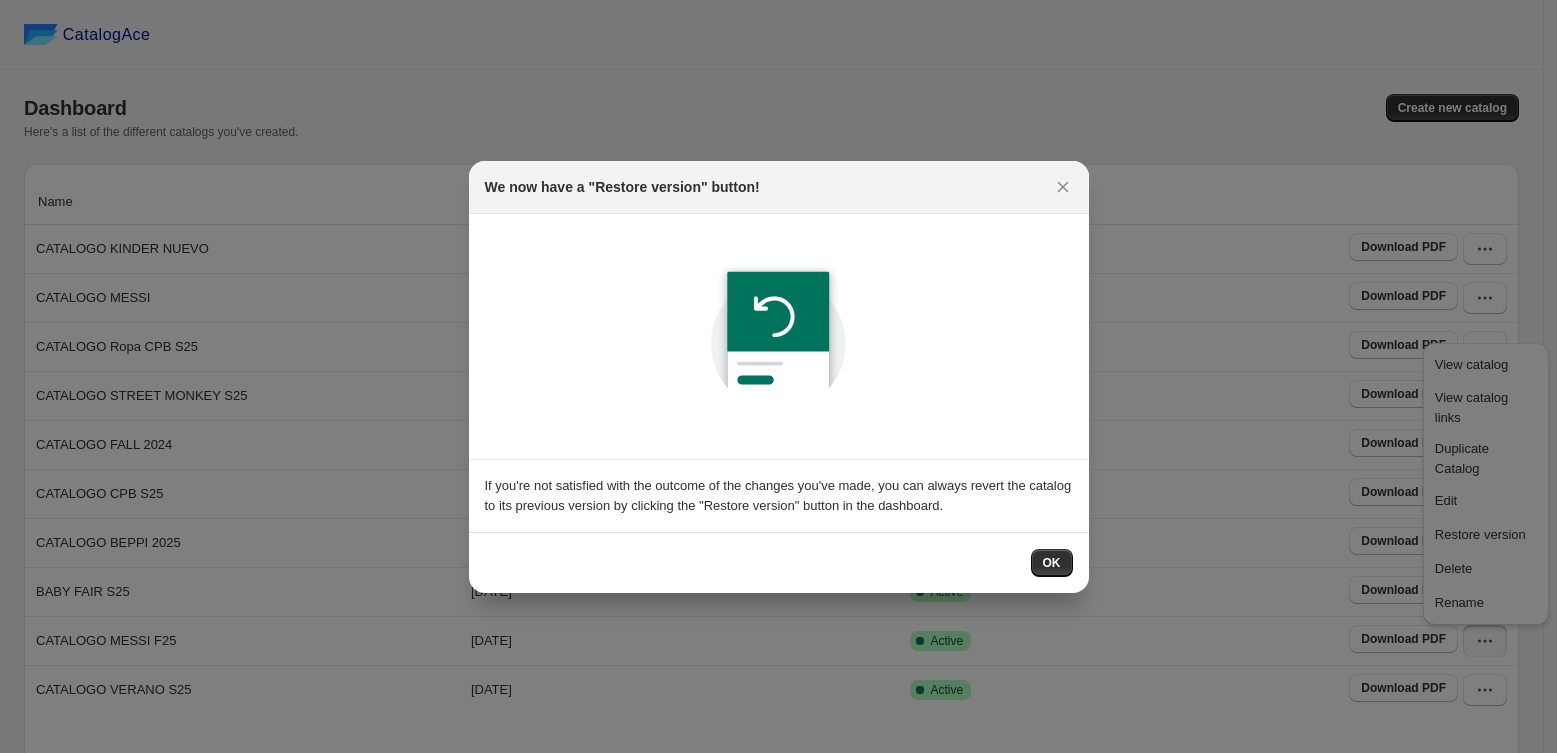 click on "OK" at bounding box center (779, 562) 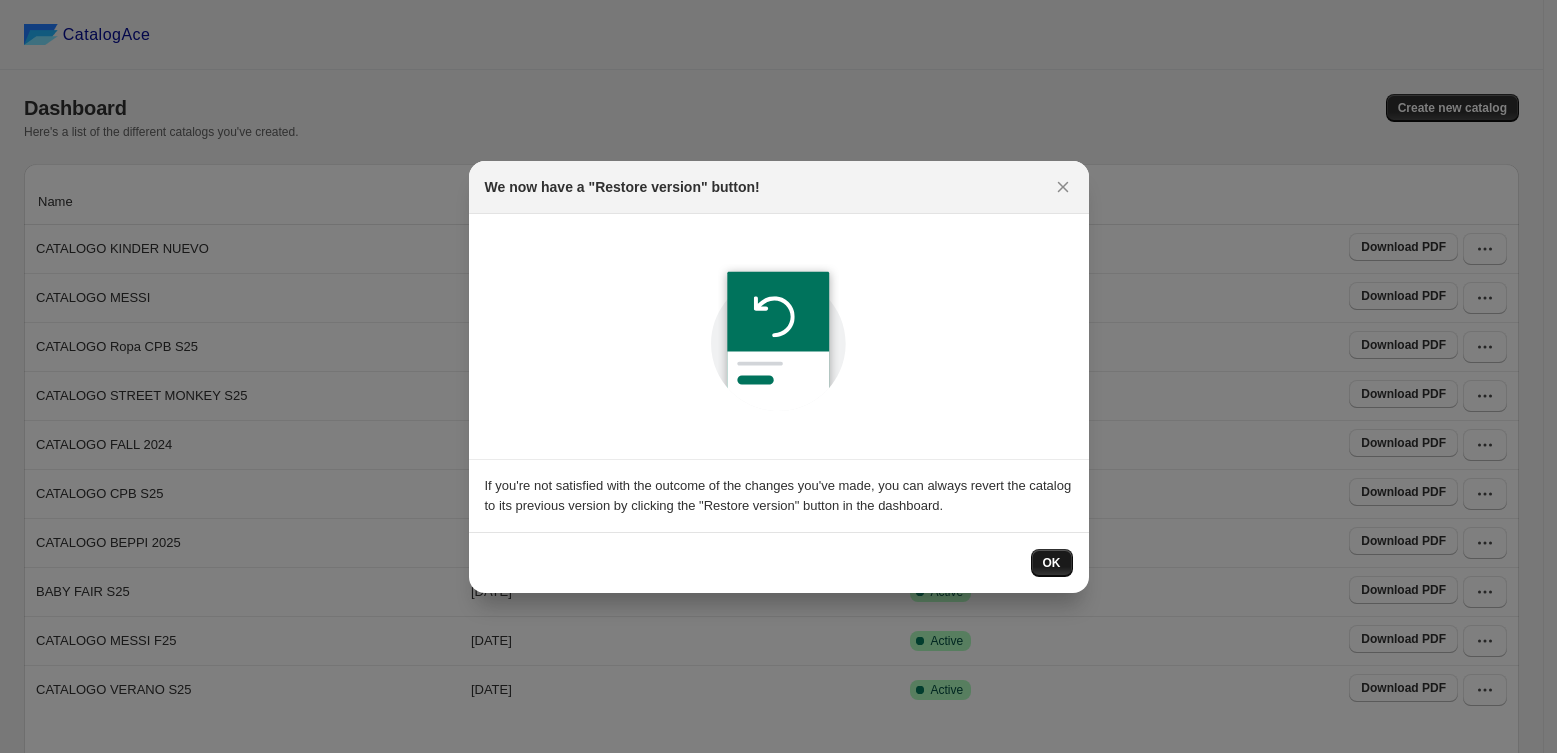 click on "OK" at bounding box center (1052, 563) 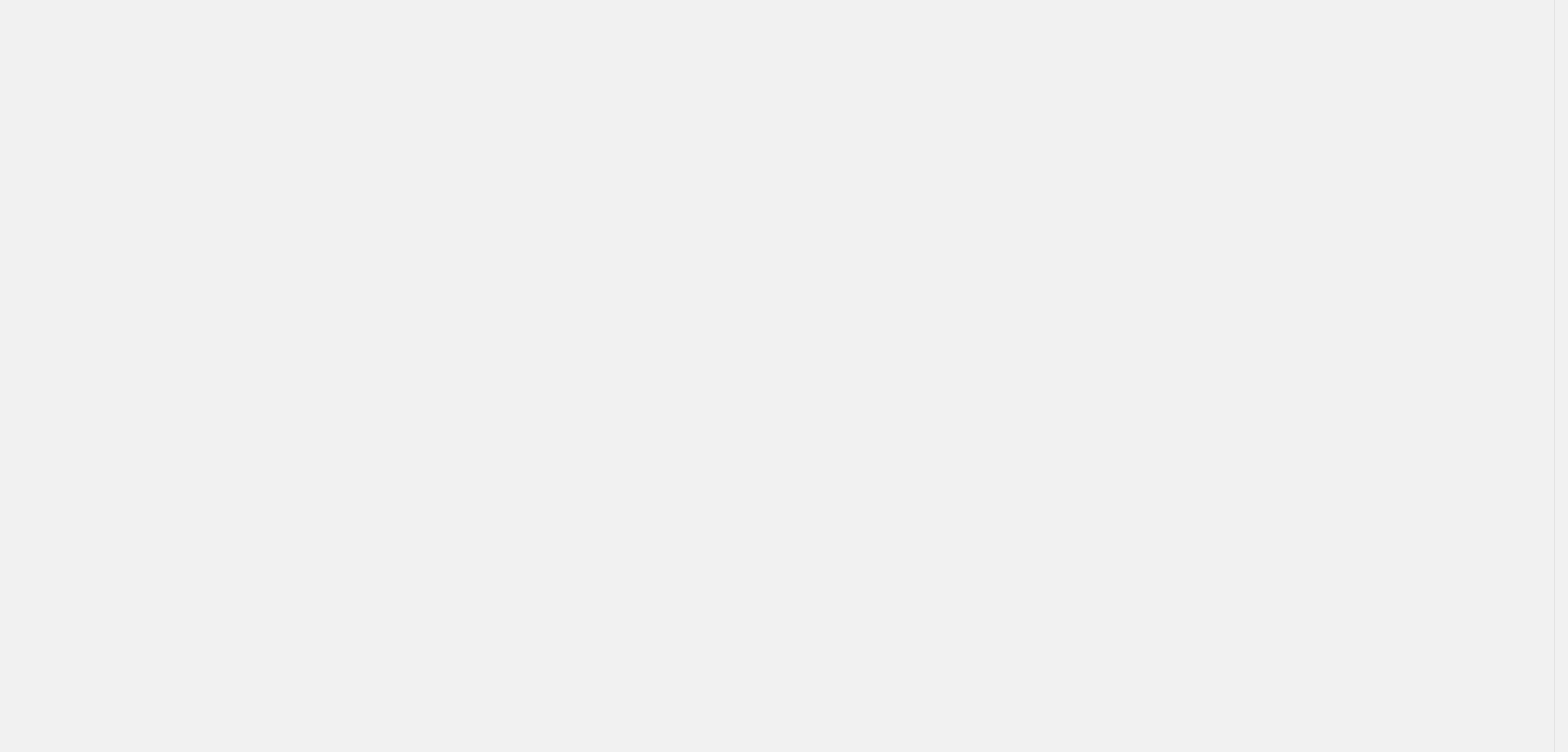 scroll, scrollTop: 0, scrollLeft: 0, axis: both 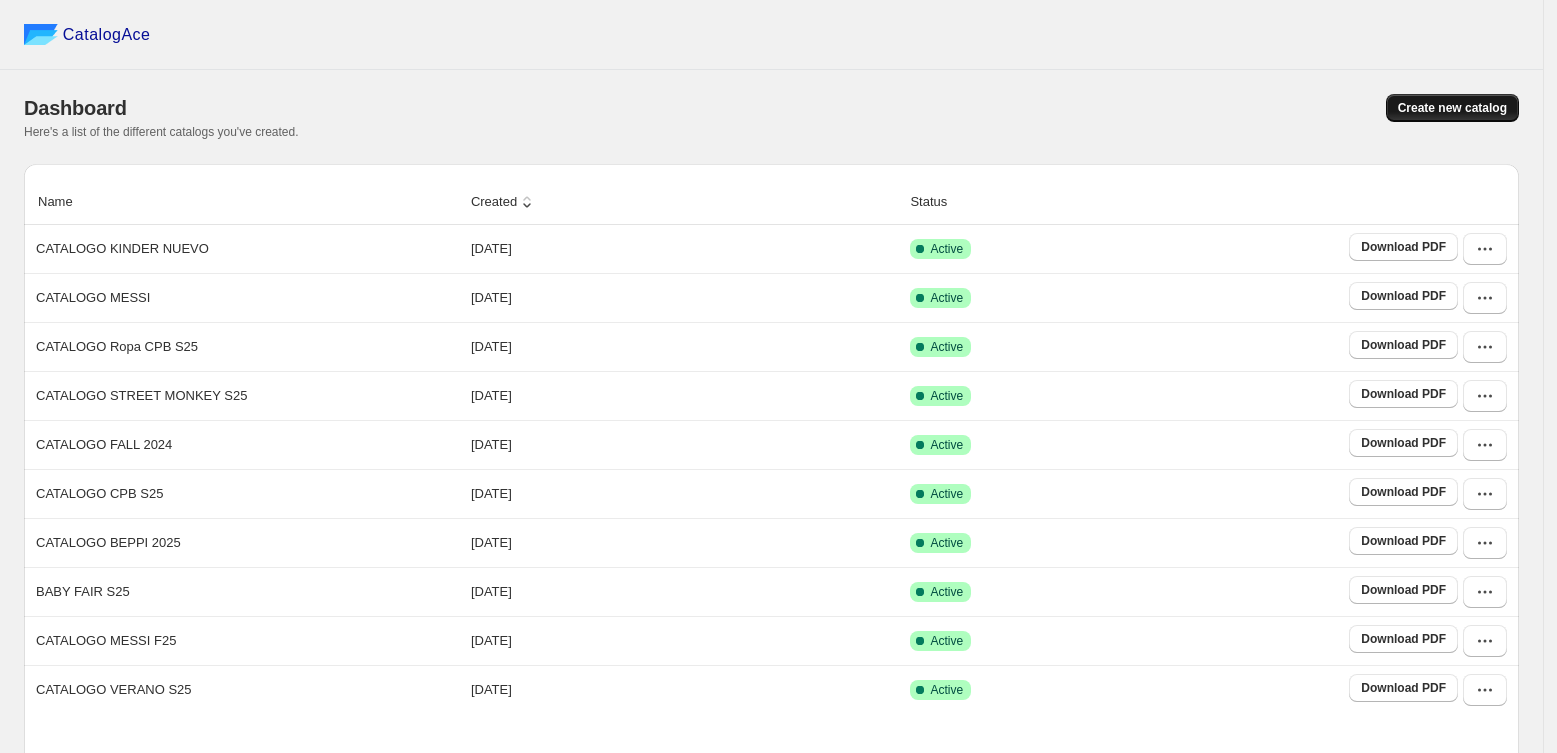 click on "Create new catalog" at bounding box center (1452, 108) 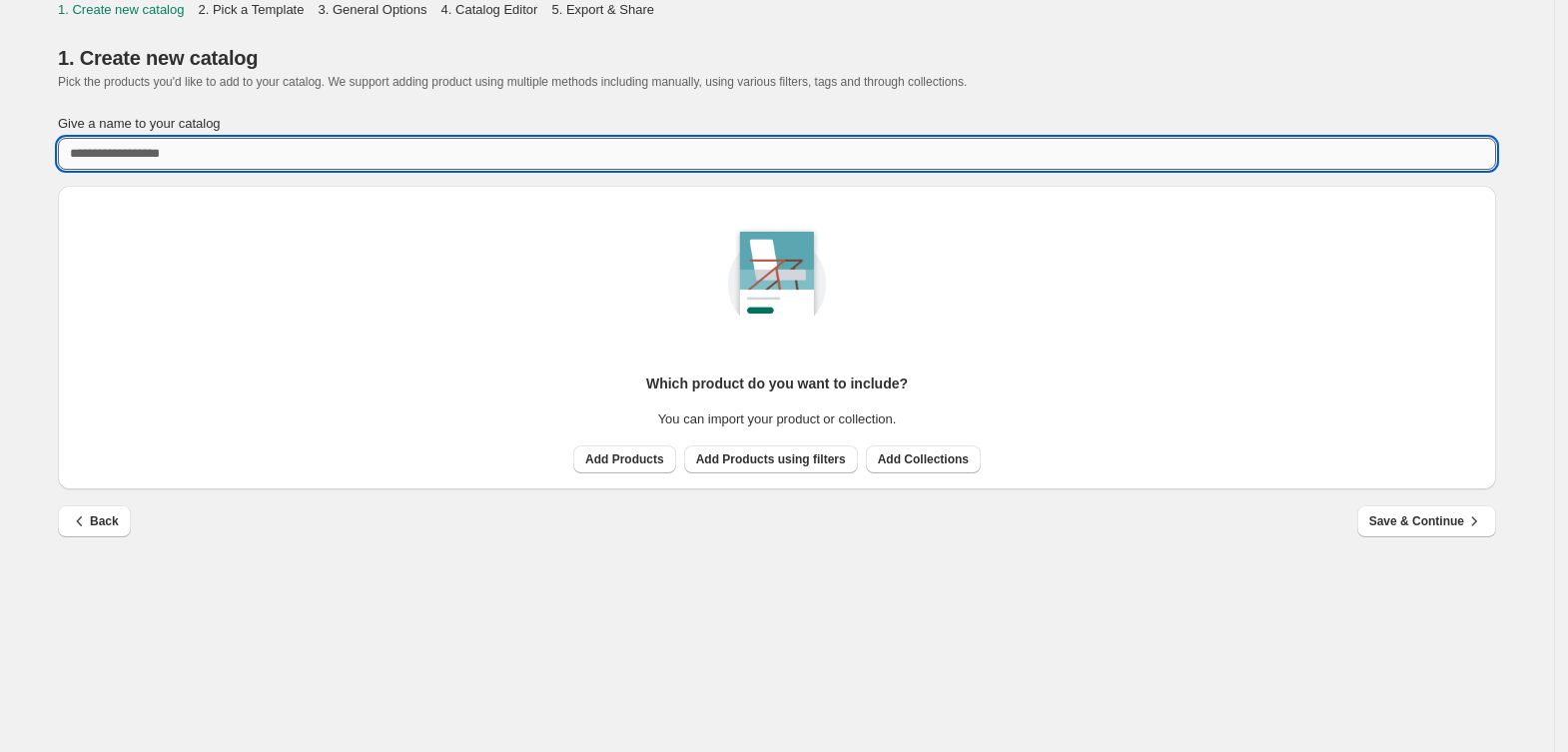 click on "Give a name to your catalog" at bounding box center (777, 154) 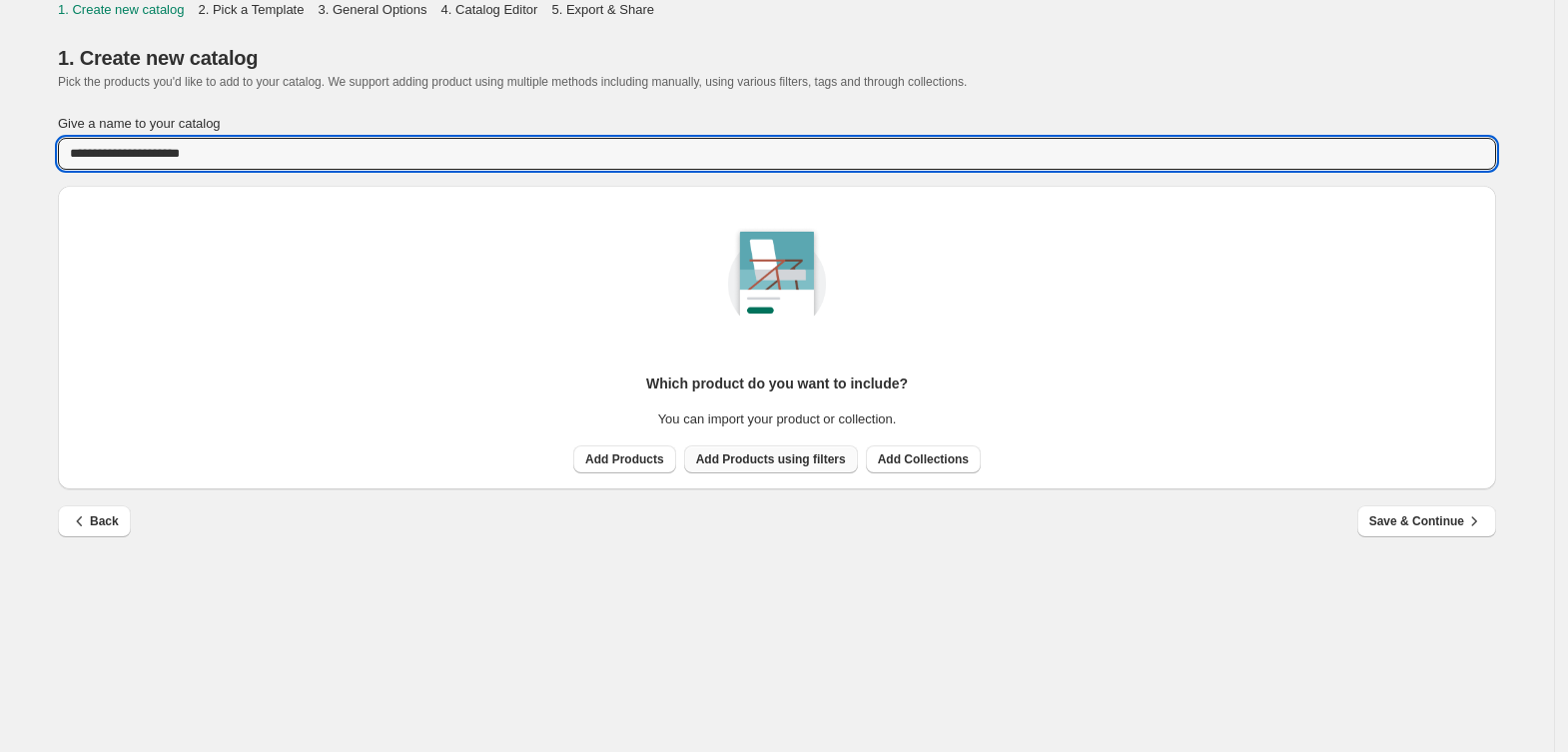 type on "**********" 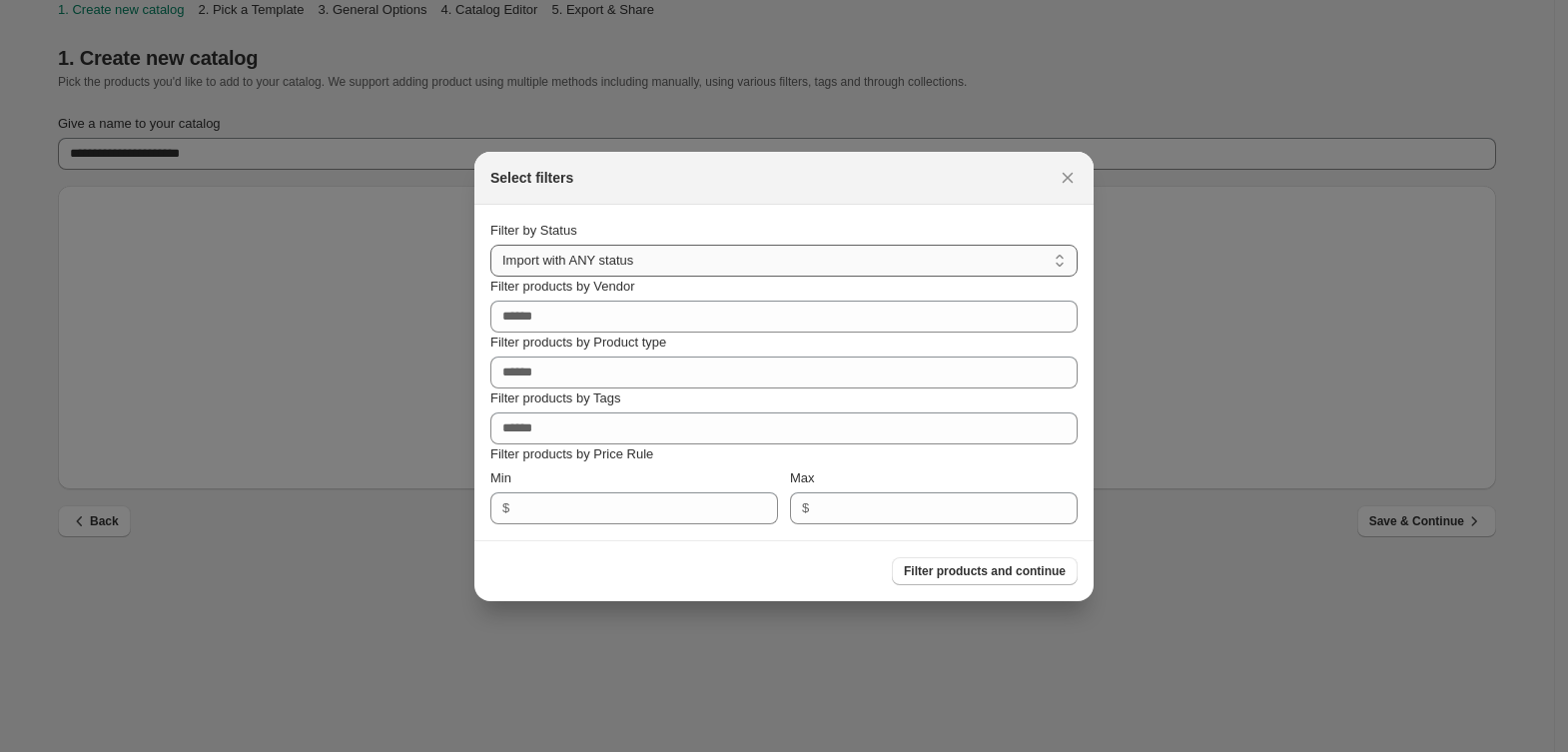 click on "**********" at bounding box center (784, 261) 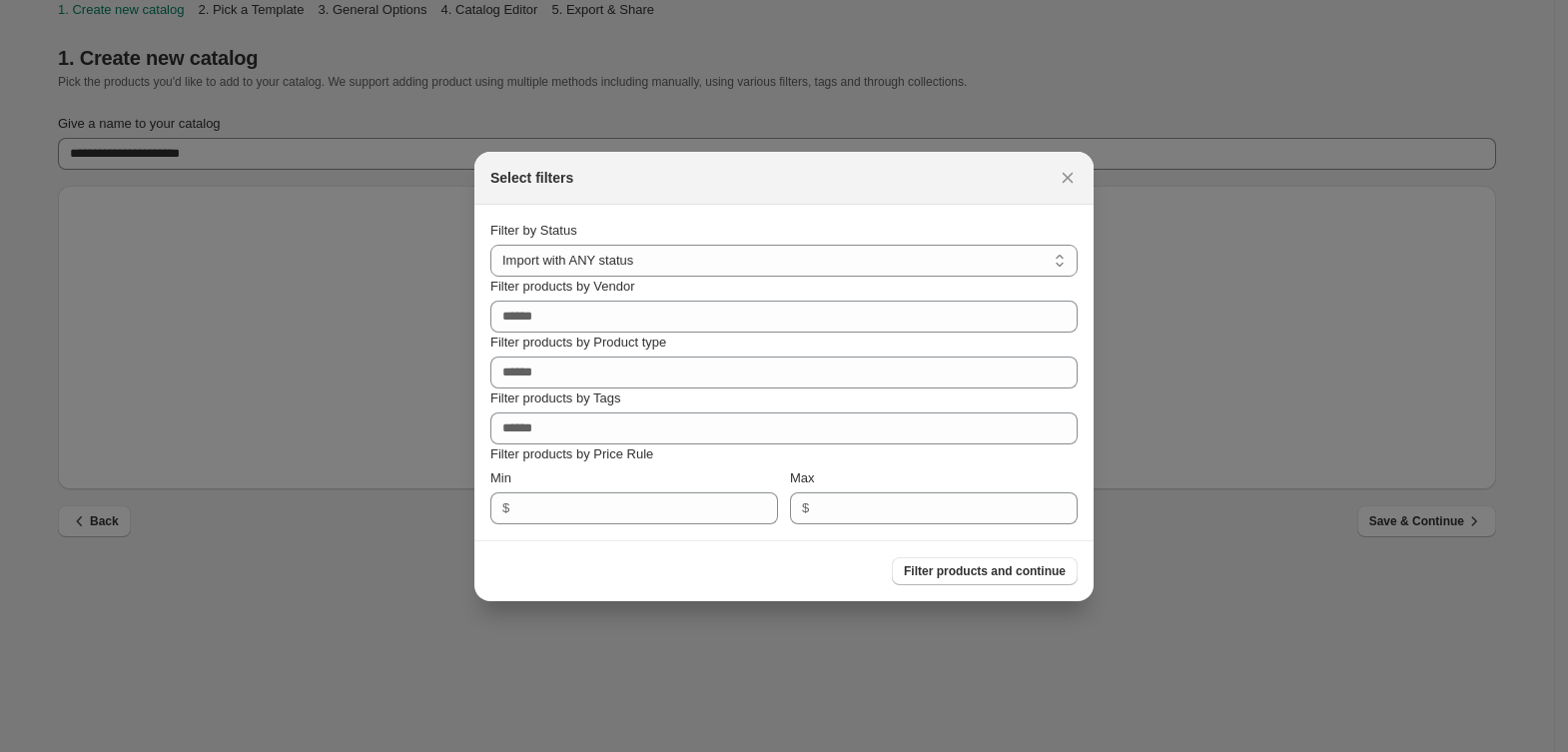 select on "******" 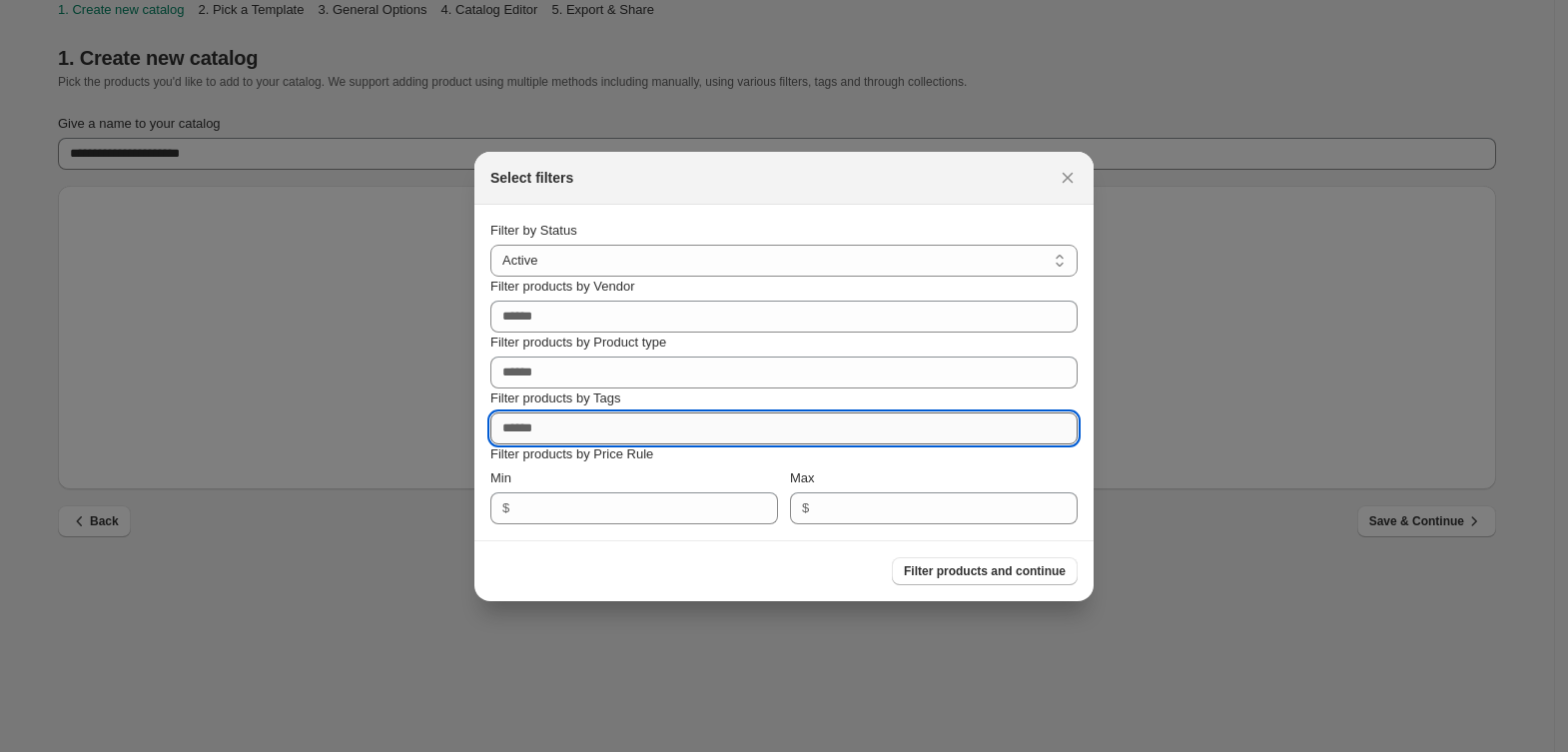 click on "Filter products by Tags" at bounding box center [784, 428] 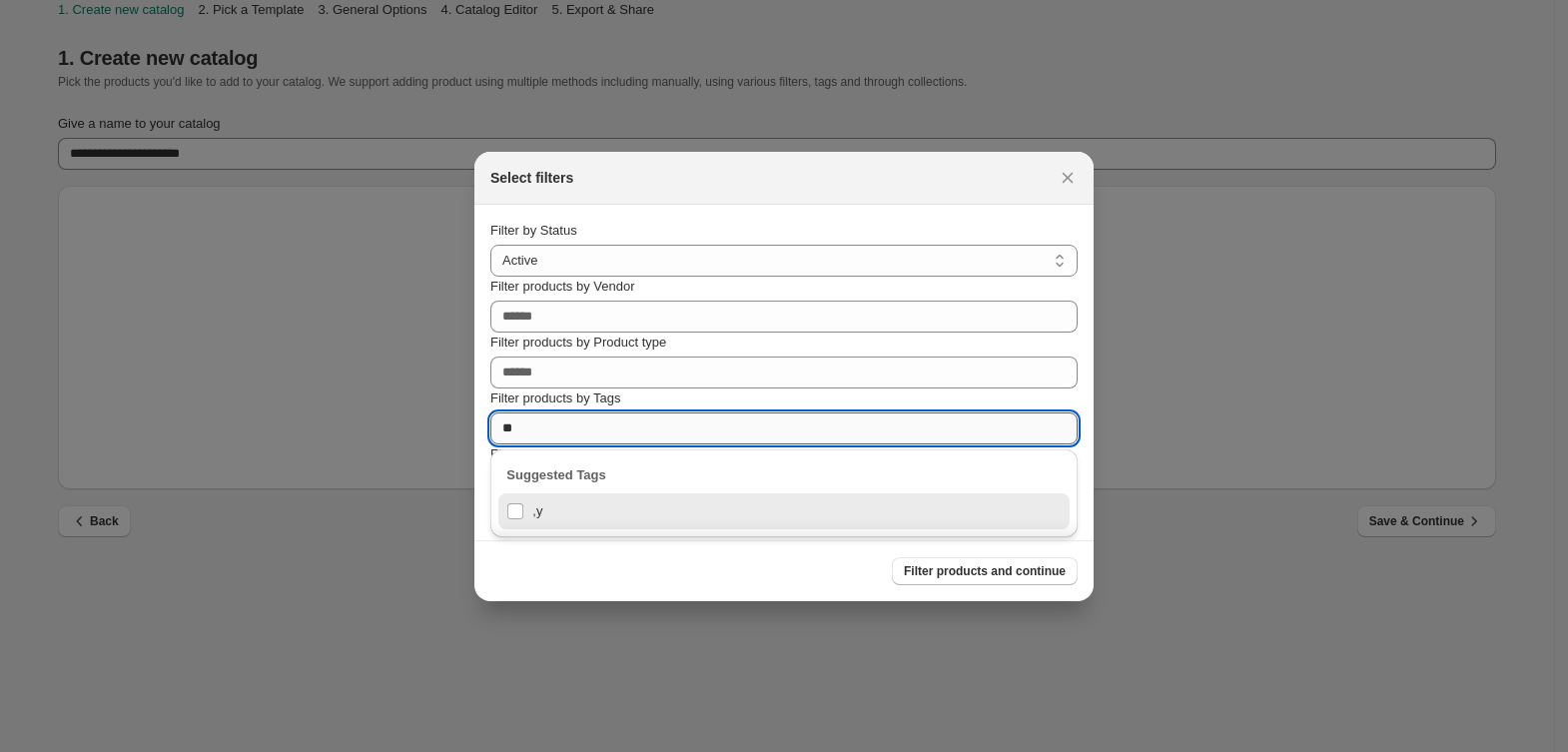 type on "*" 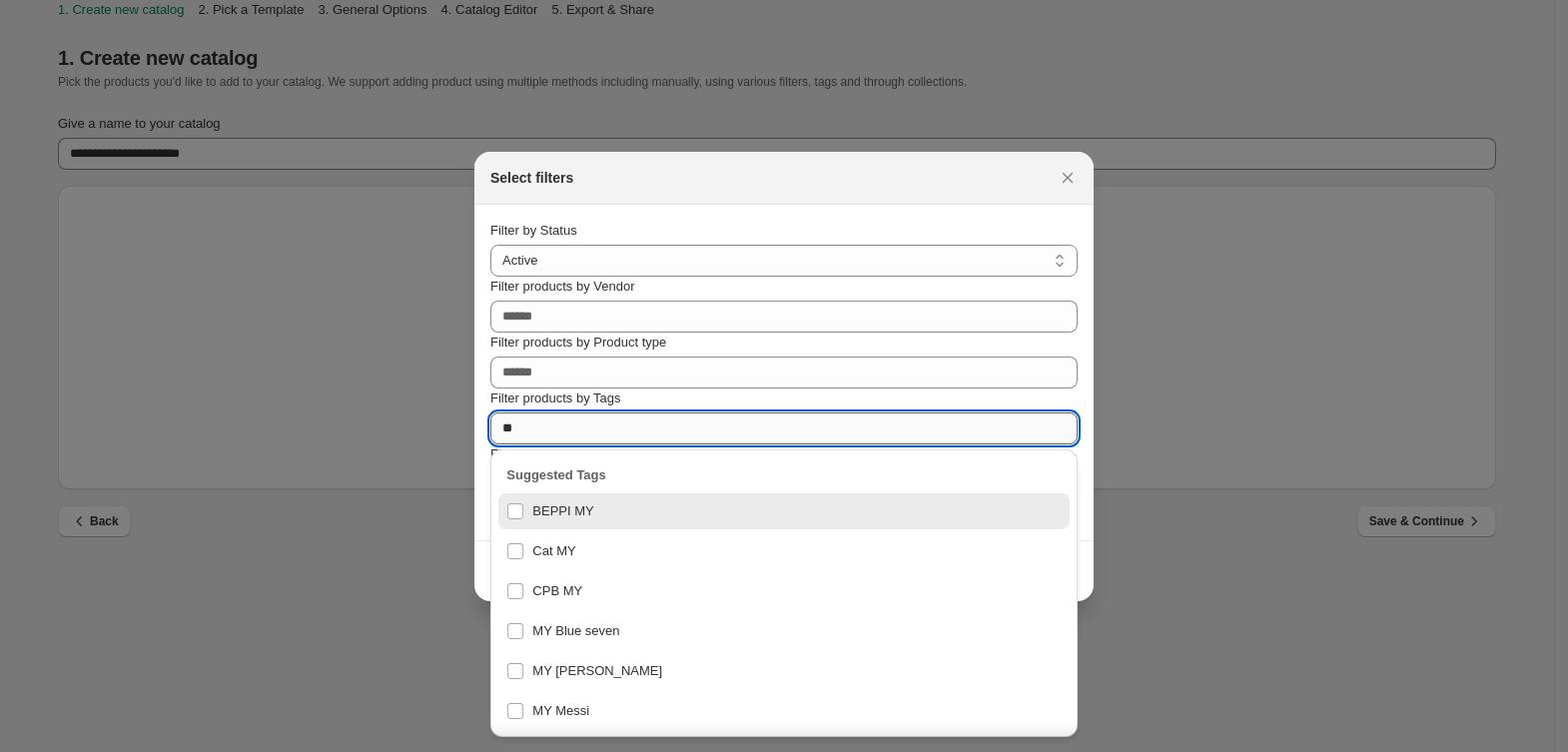 type on "**" 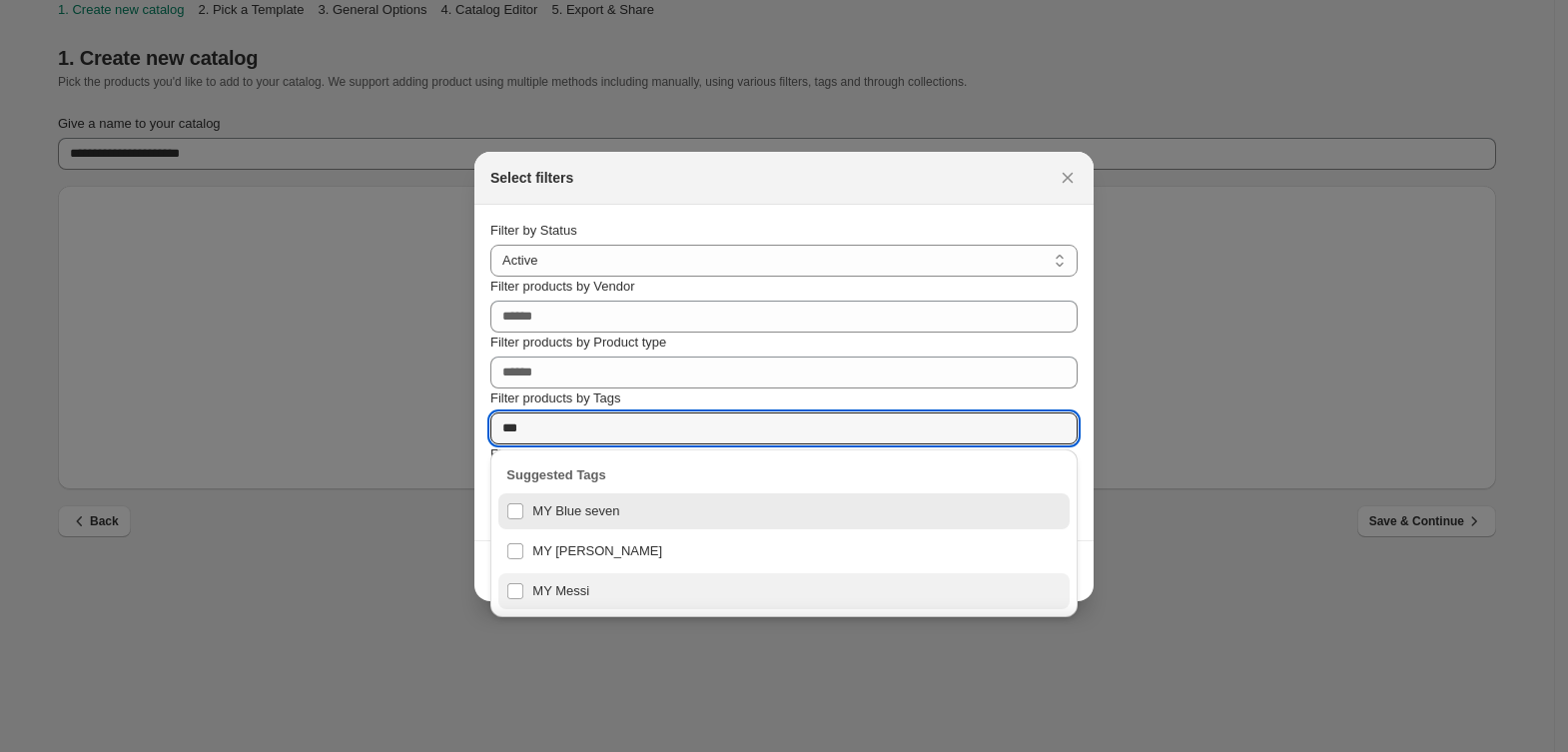 click on "MY Messi" at bounding box center [784, 591] 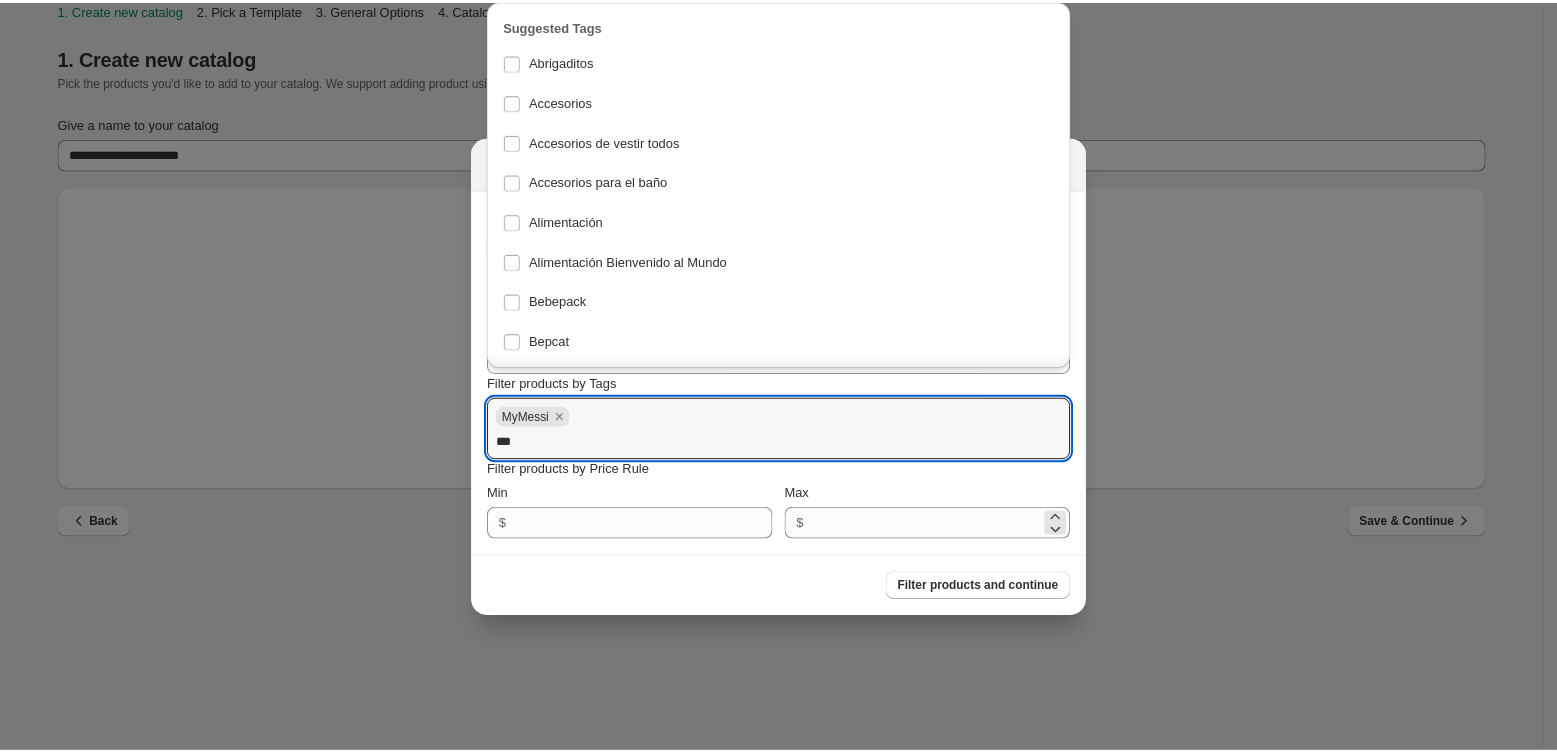 scroll, scrollTop: 1786, scrollLeft: 0, axis: vertical 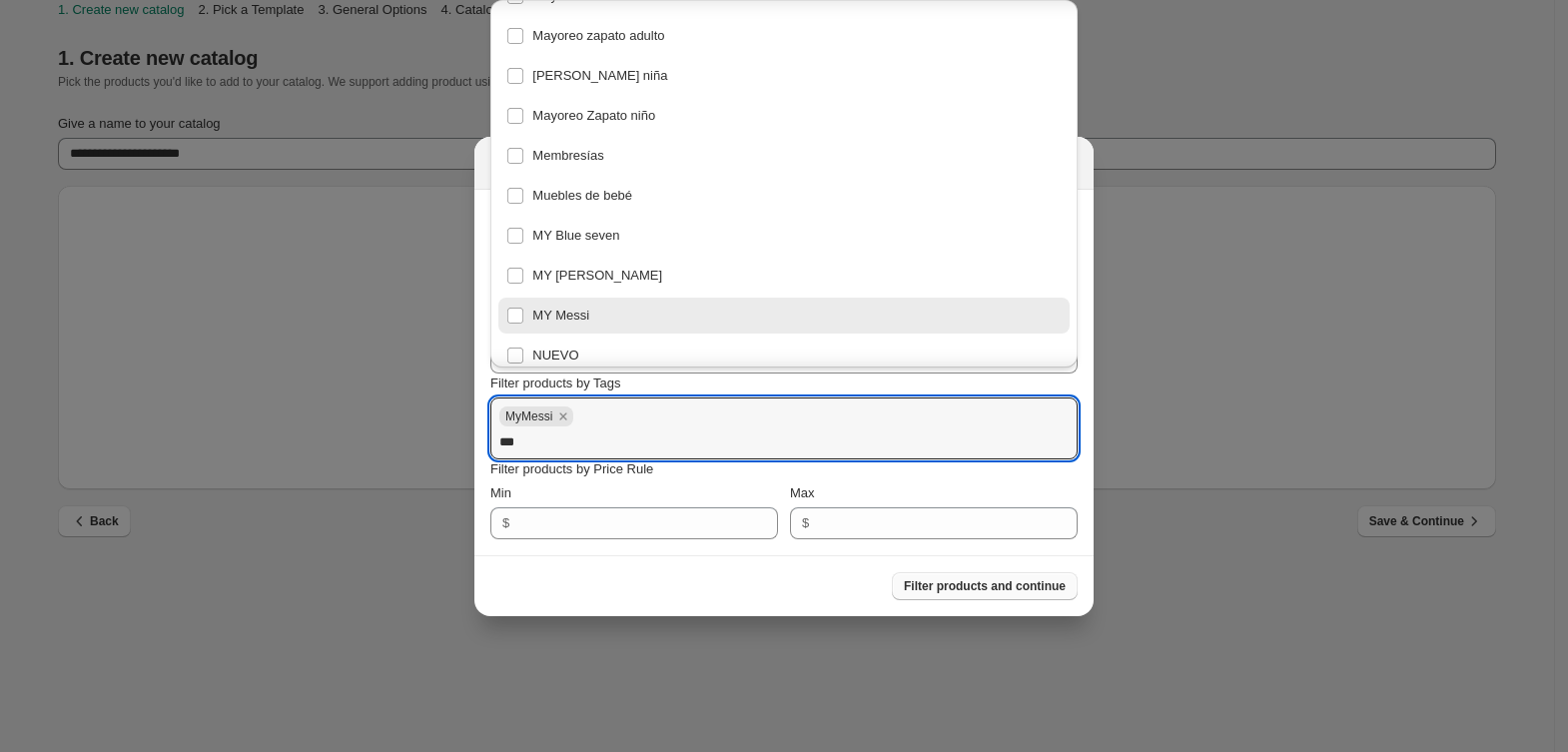 click on "Filter products and continue" at bounding box center (985, 586) 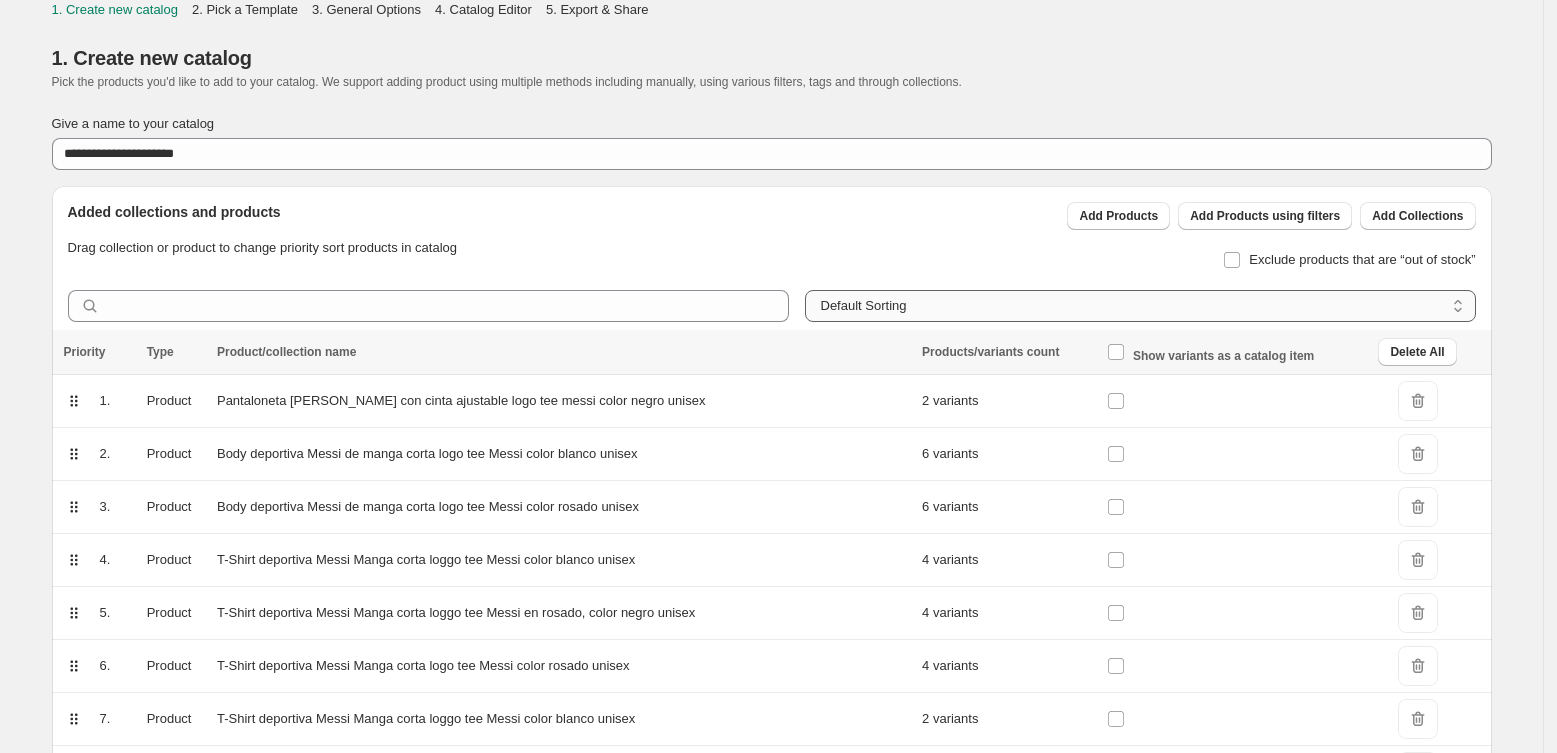 click on "**********" at bounding box center (1140, 306) 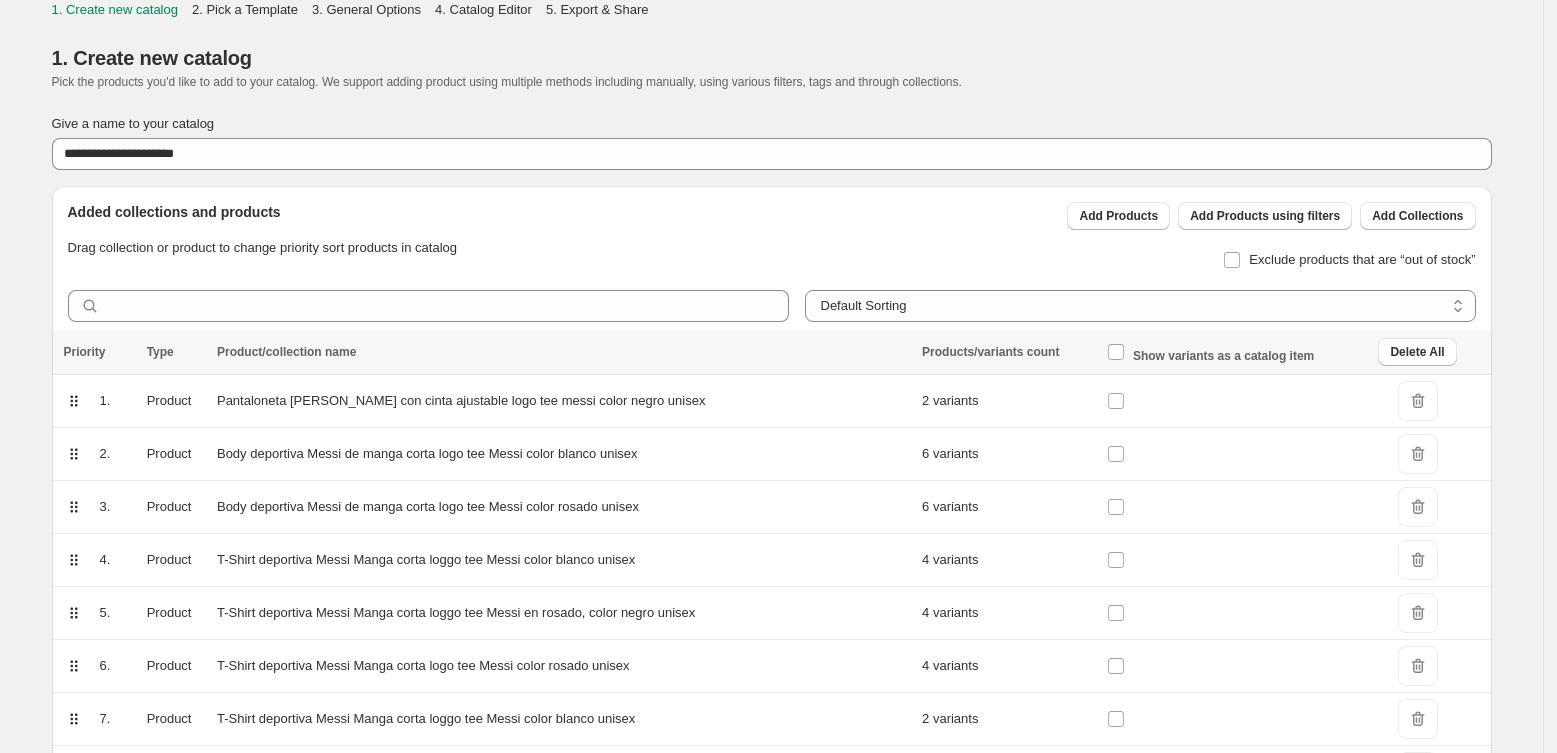 select on "*******" 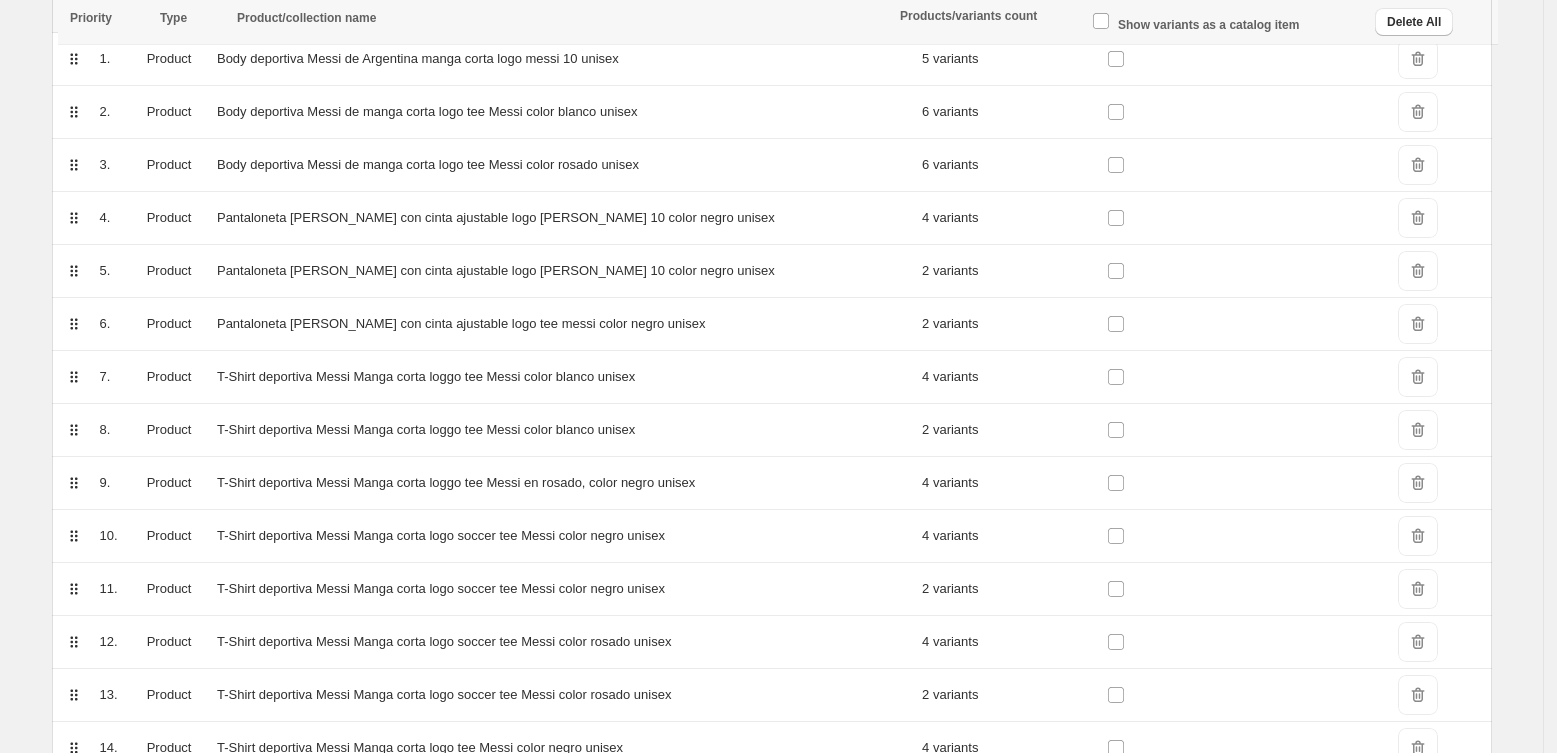 scroll, scrollTop: 337, scrollLeft: 0, axis: vertical 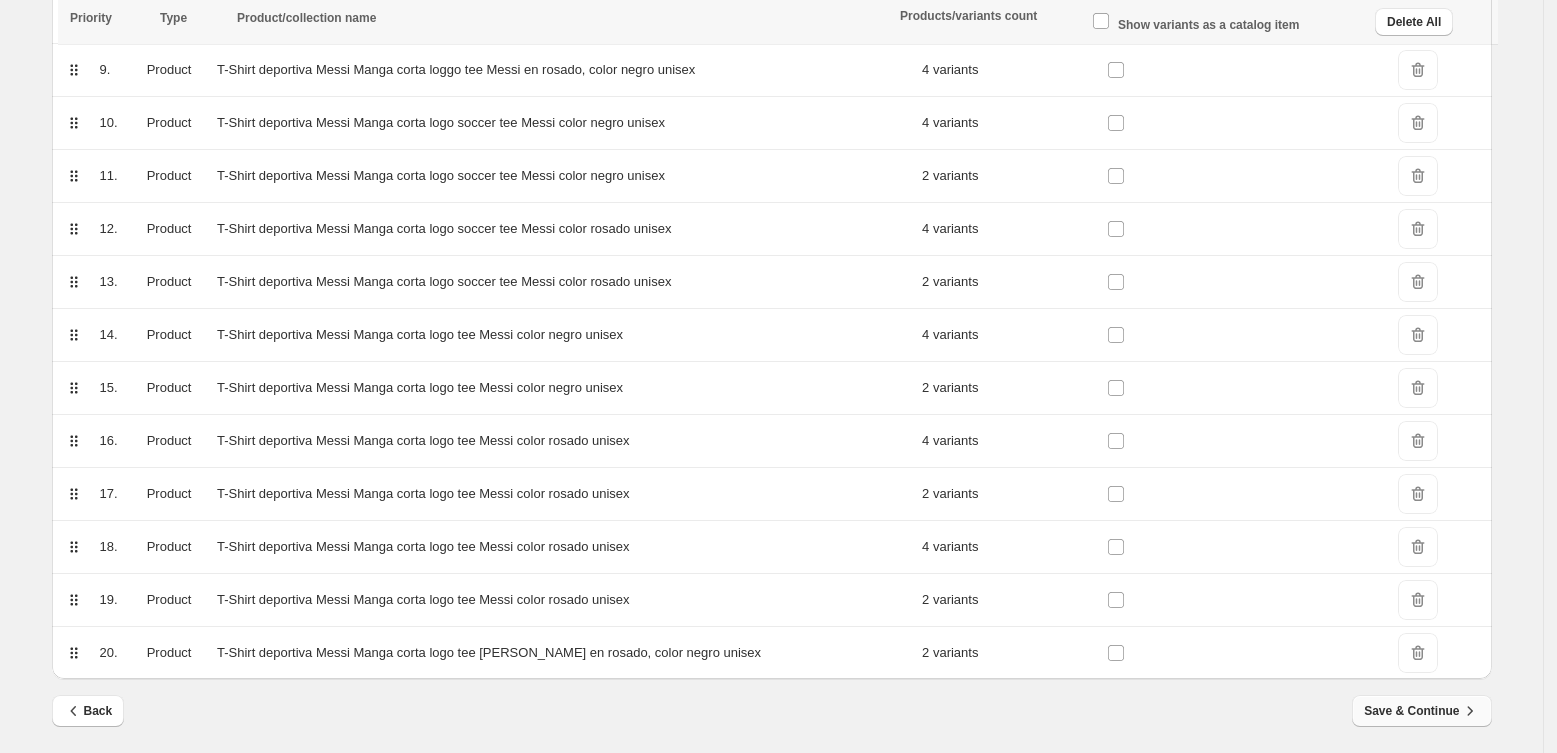 click on "Save & Continue" at bounding box center (1421, 711) 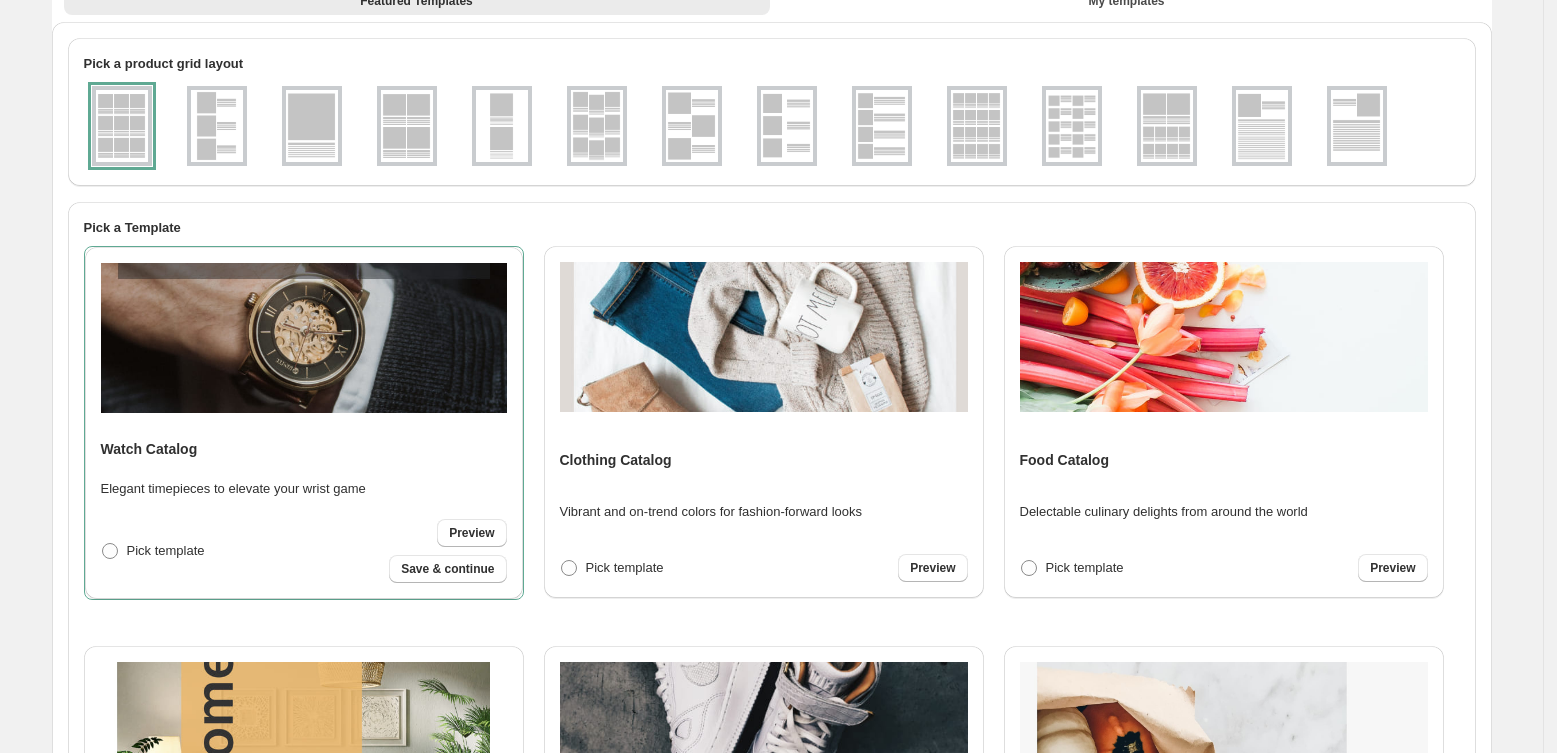 scroll, scrollTop: 0, scrollLeft: 0, axis: both 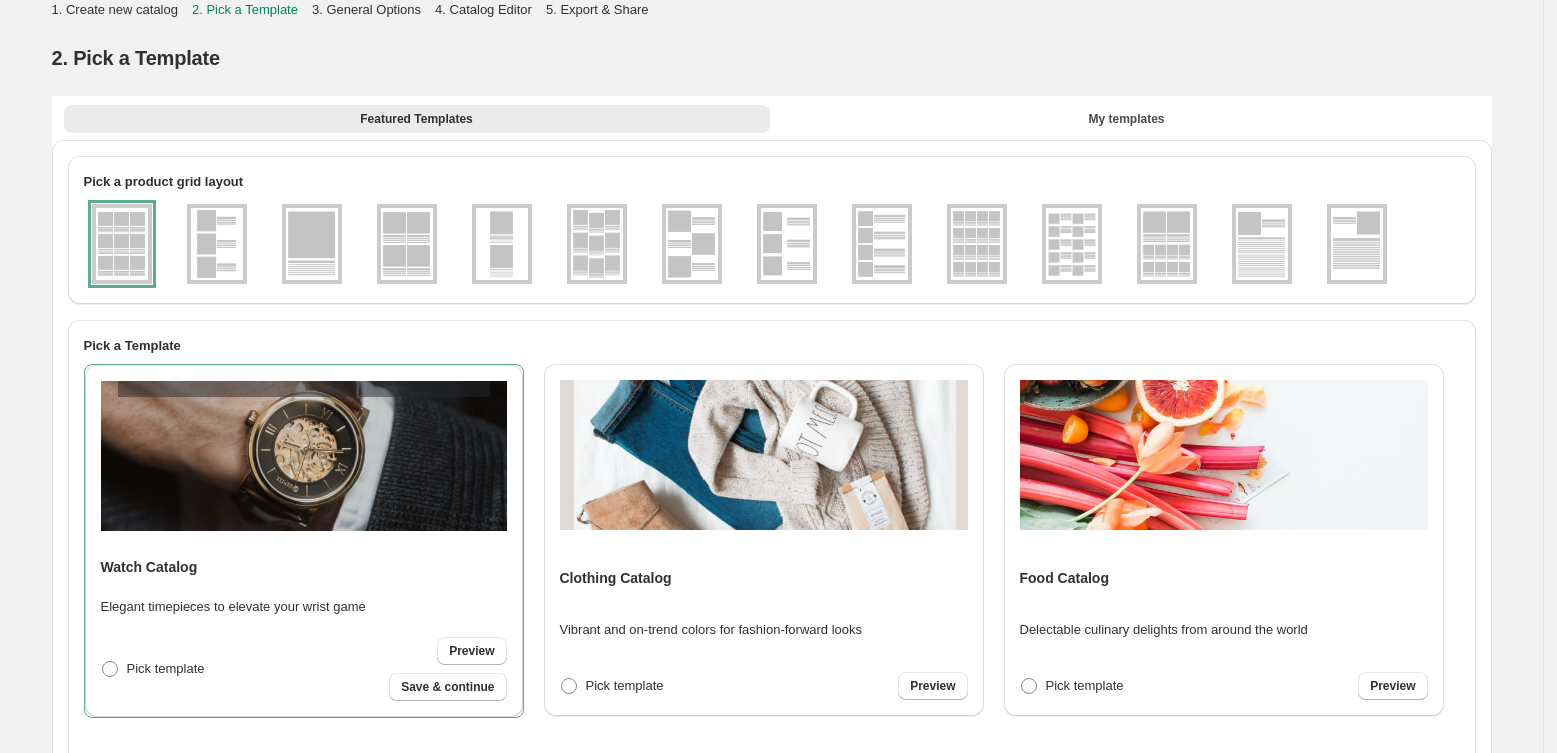 click on "Clothing Catalog Vibrant and on-trend colors for fashion-forward looks Pick template Preview" at bounding box center (764, 540) 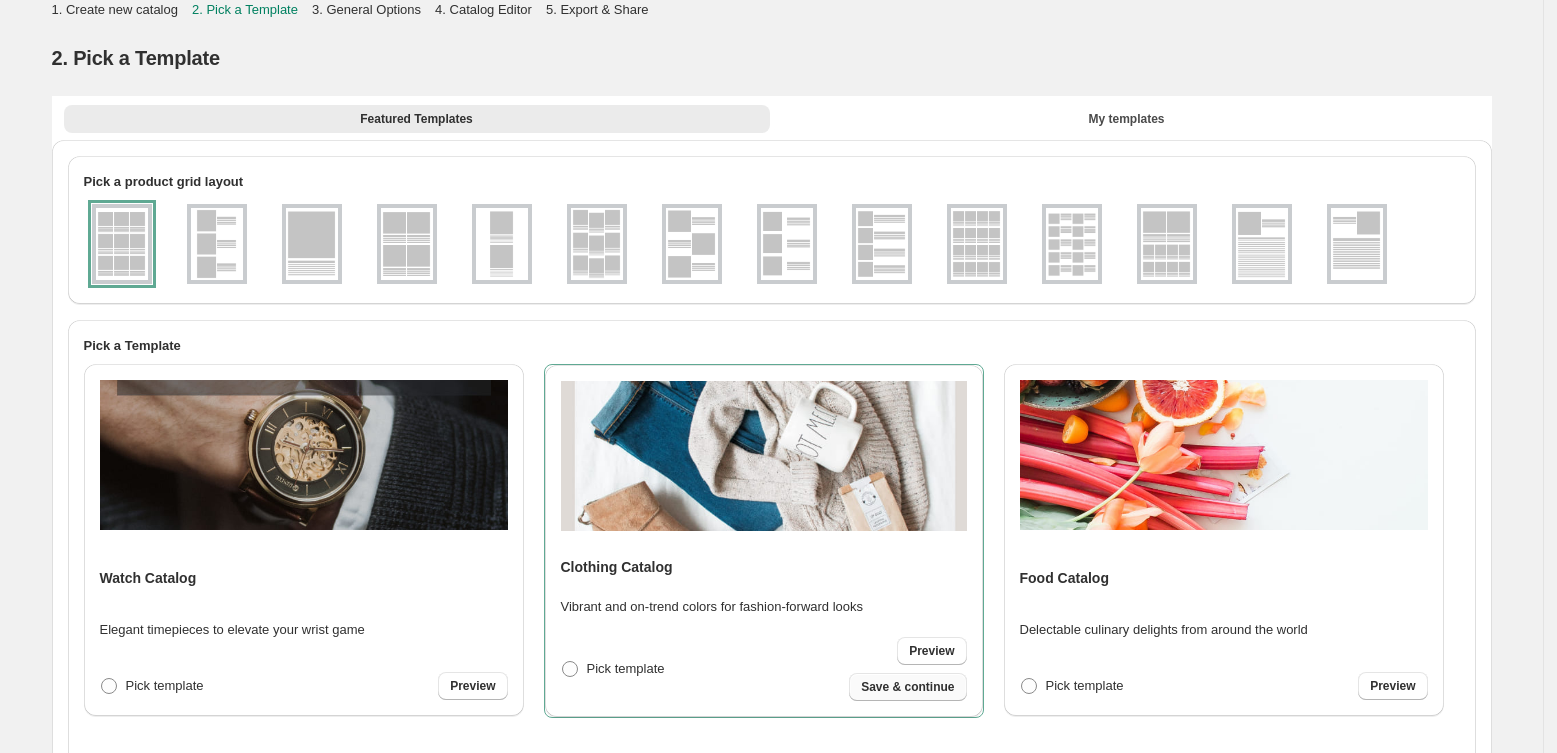 click on "Save & continue" at bounding box center (907, 687) 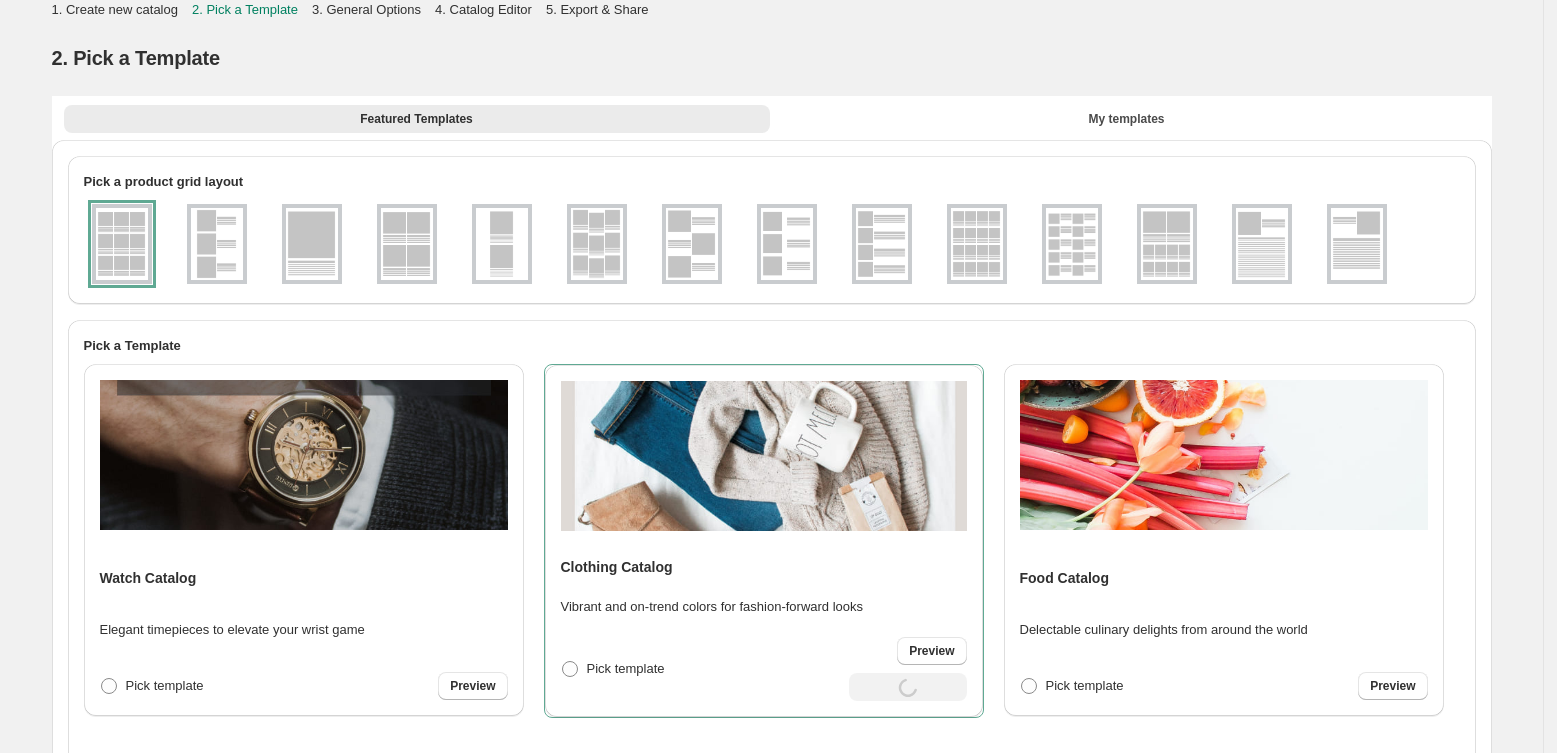 select on "**********" 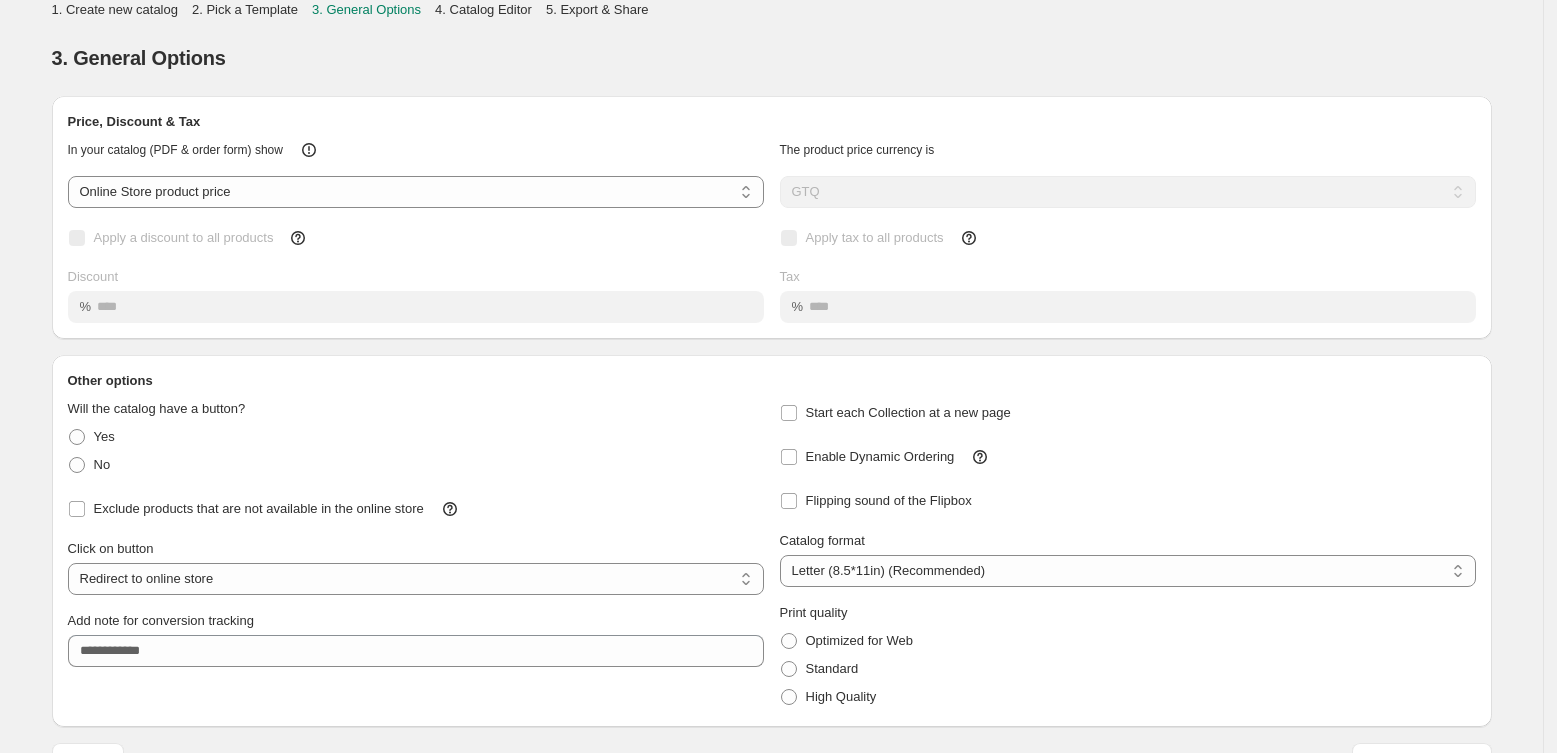 click on "**********" at bounding box center [416, 166] 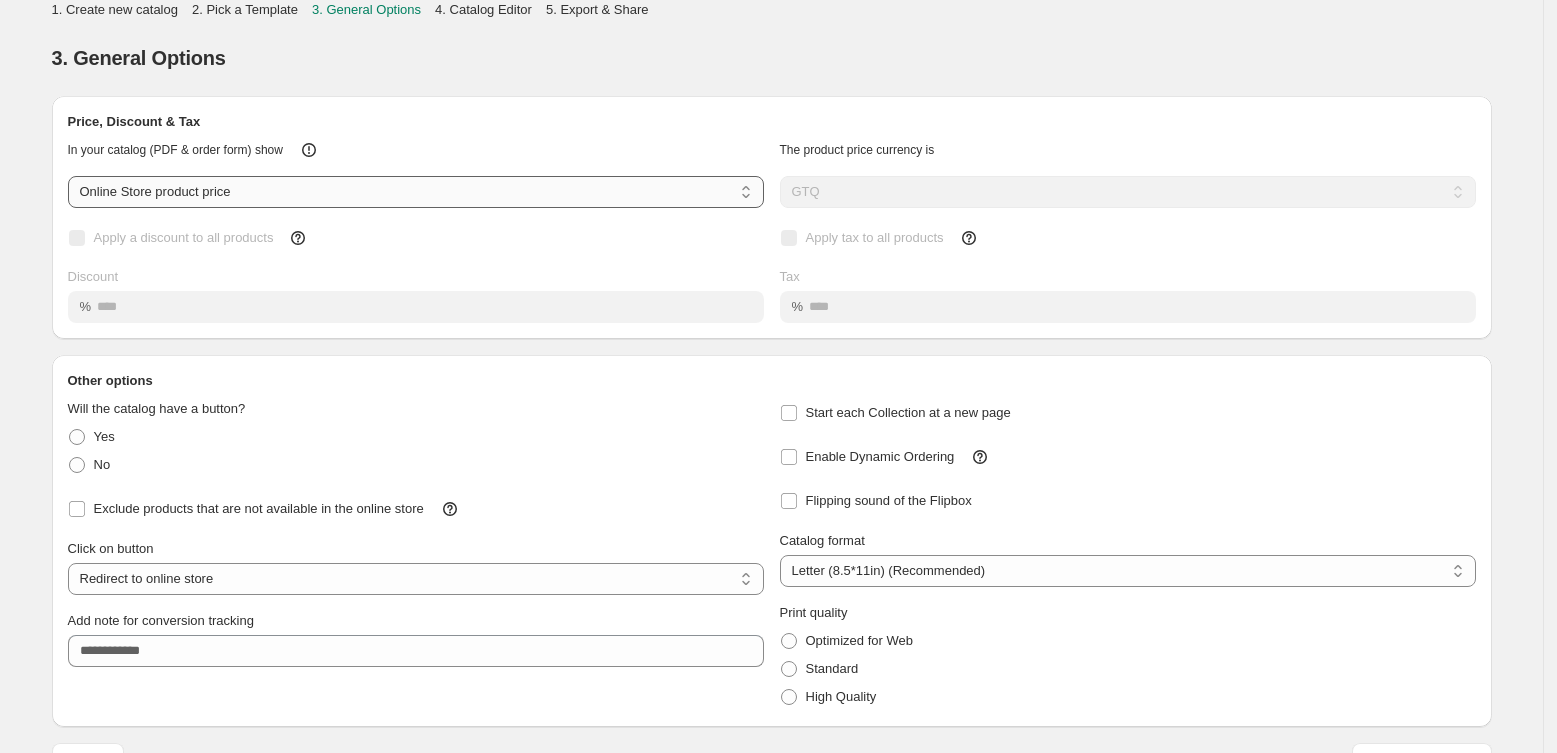 click on "**********" at bounding box center [416, 192] 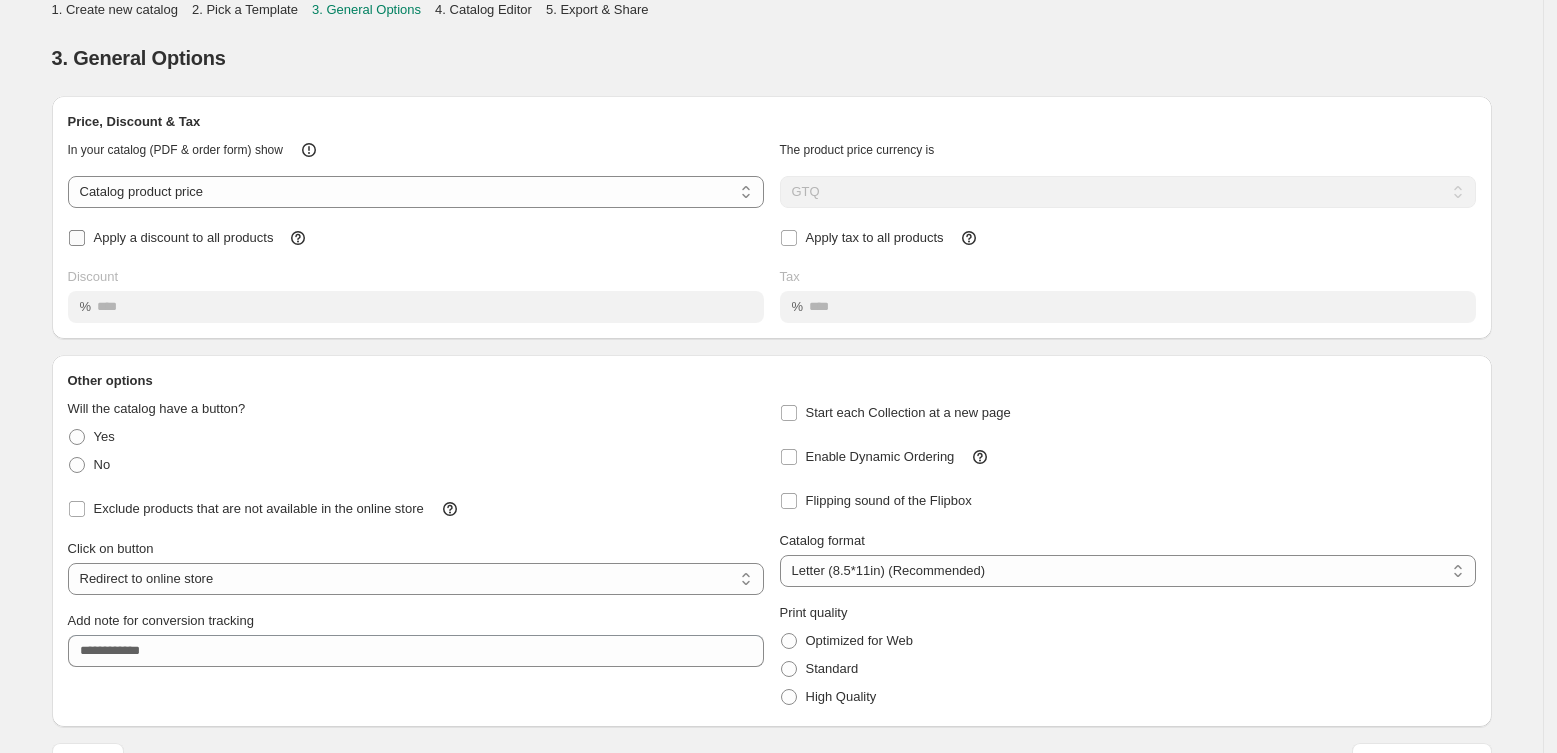 click on "Apply a discount to all products" at bounding box center (184, 237) 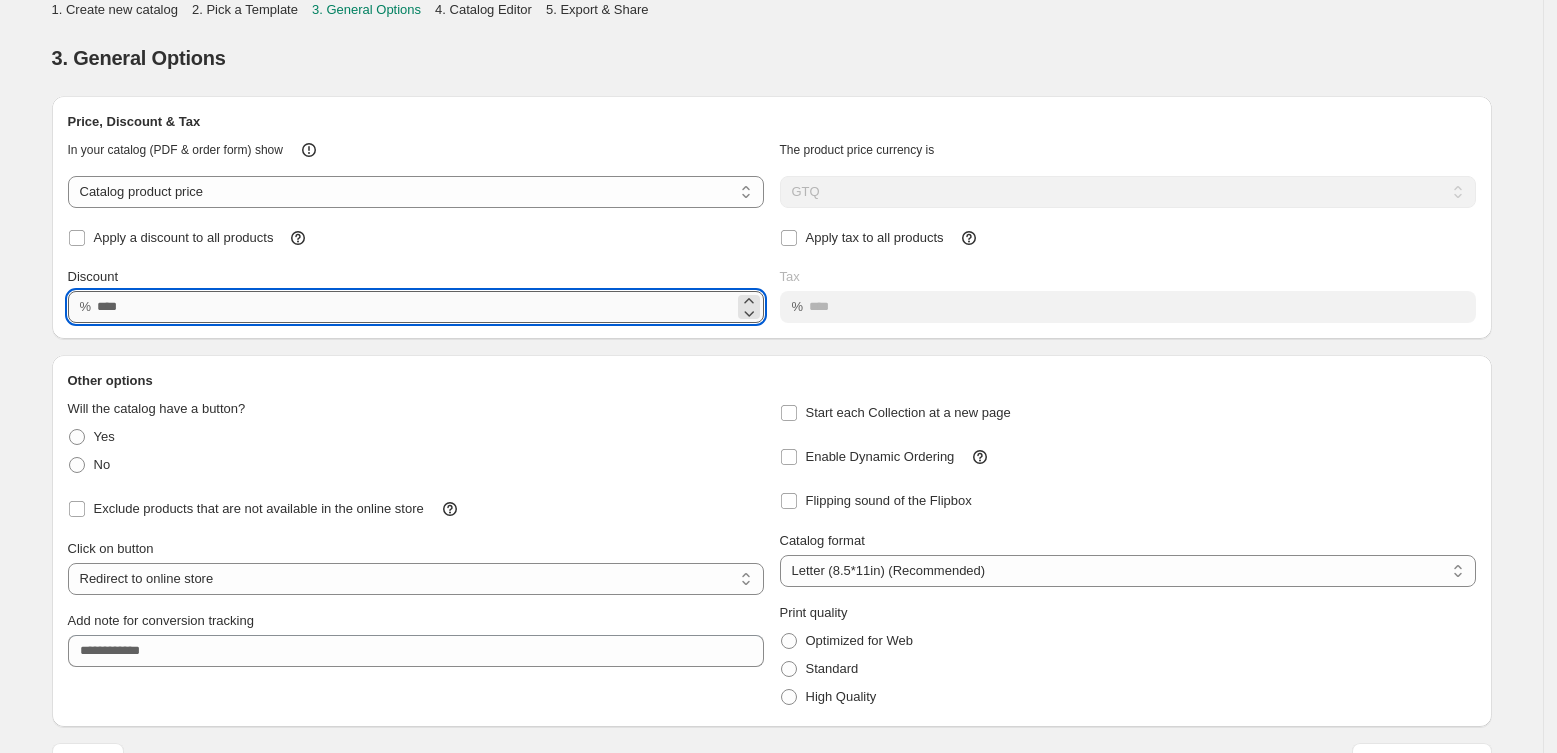 click on "Discount" at bounding box center [415, 307] 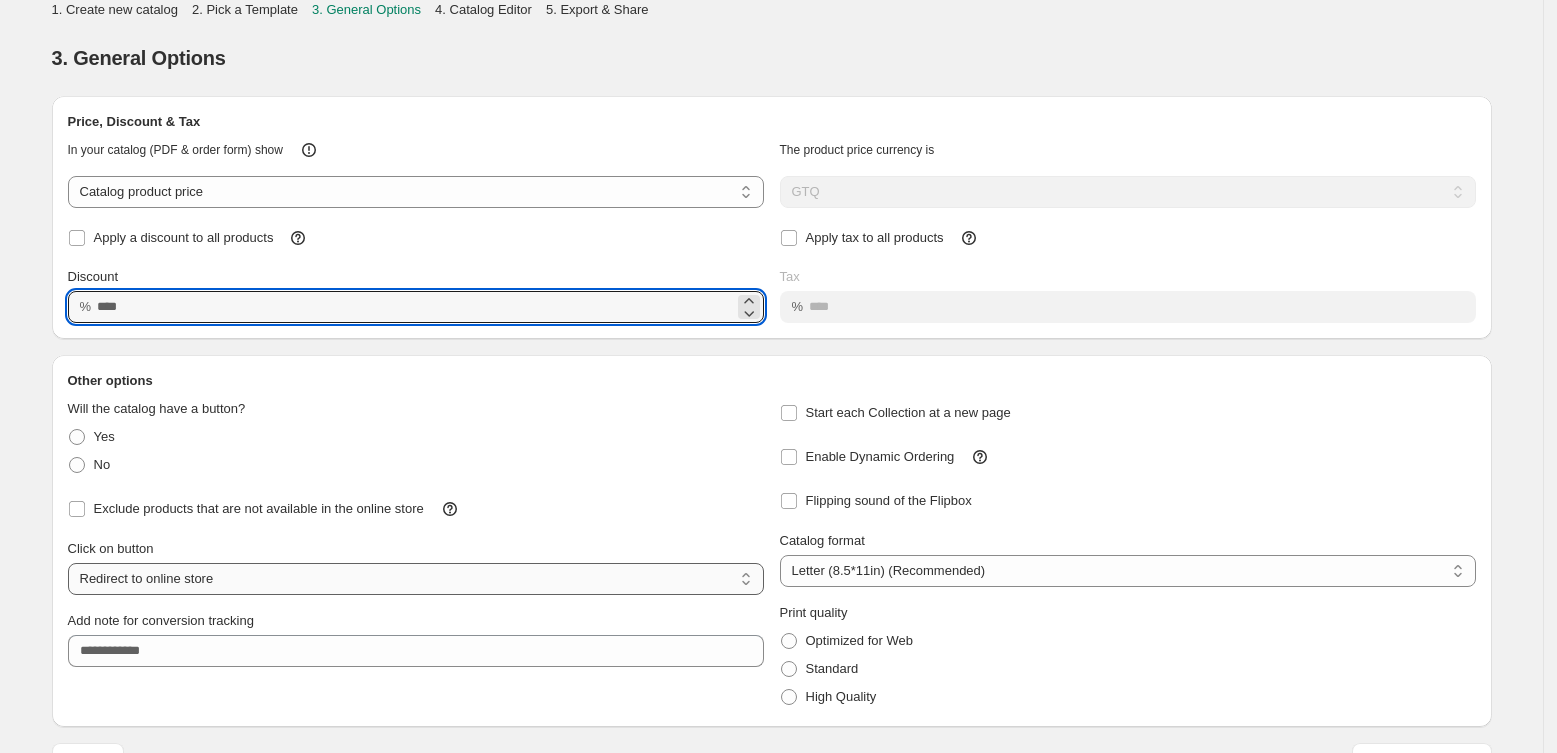 type on "**" 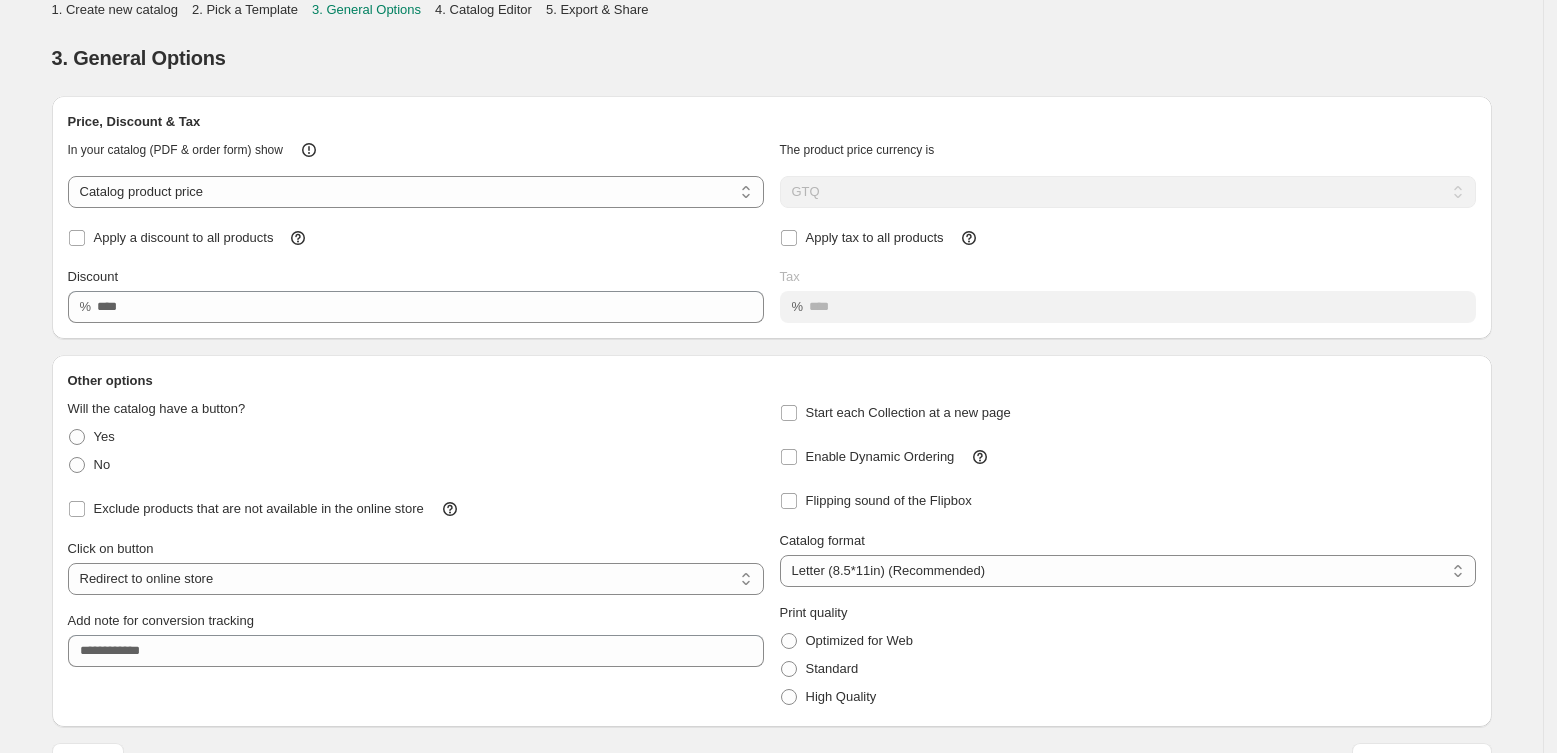 select on "**********" 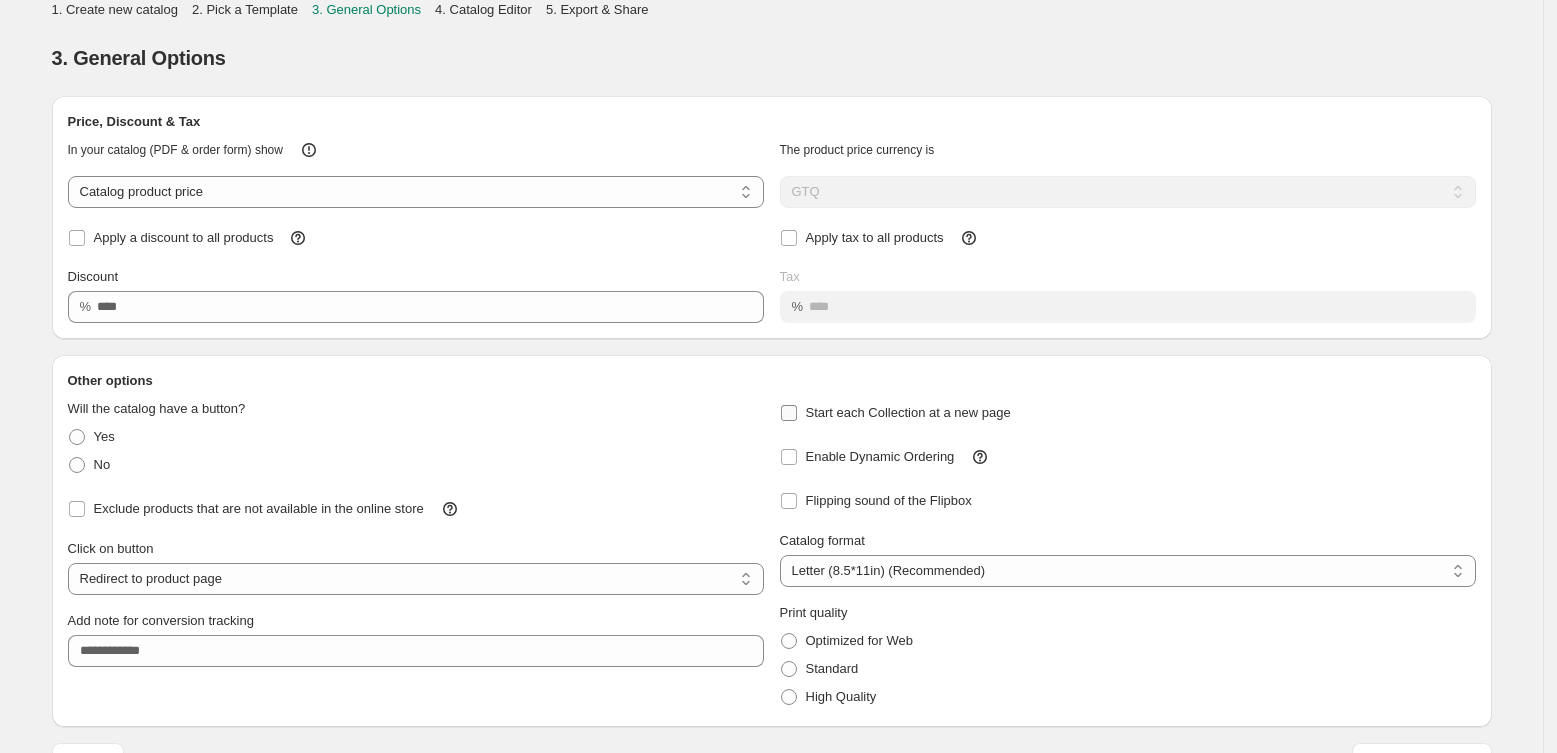 click on "Start each Collection at a new page" at bounding box center (908, 412) 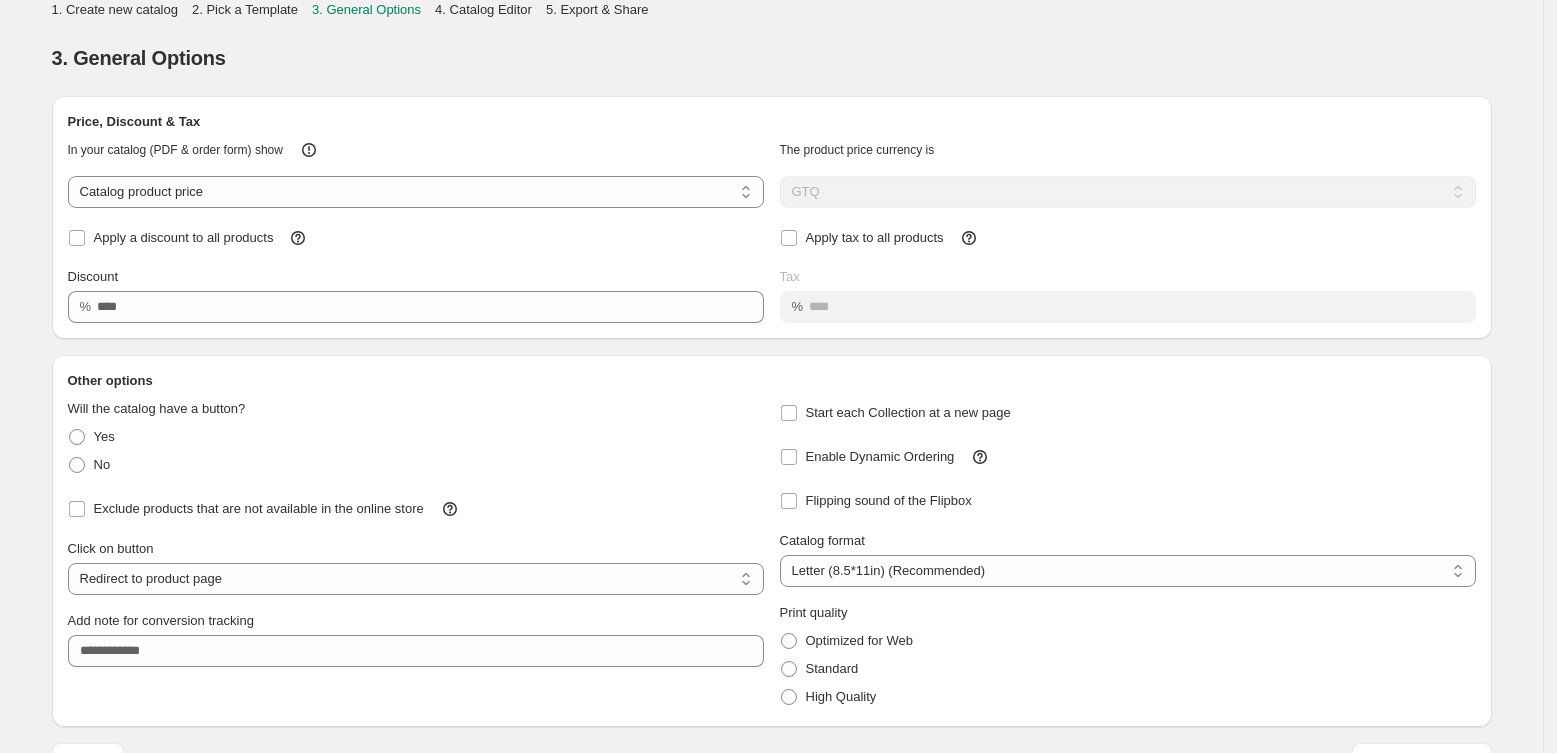click on "**********" at bounding box center (771, 400) 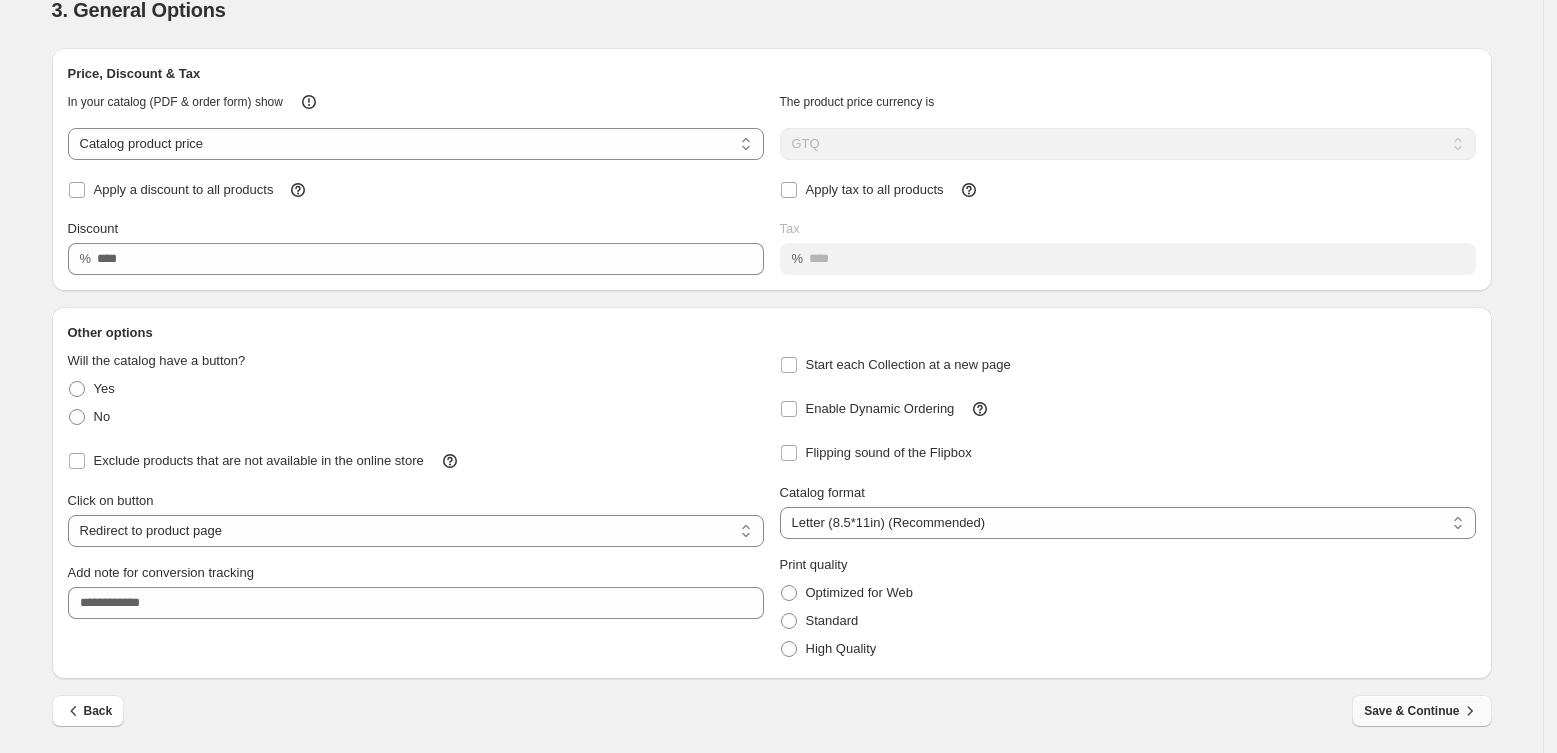click on "Save & Continue" at bounding box center [1421, 711] 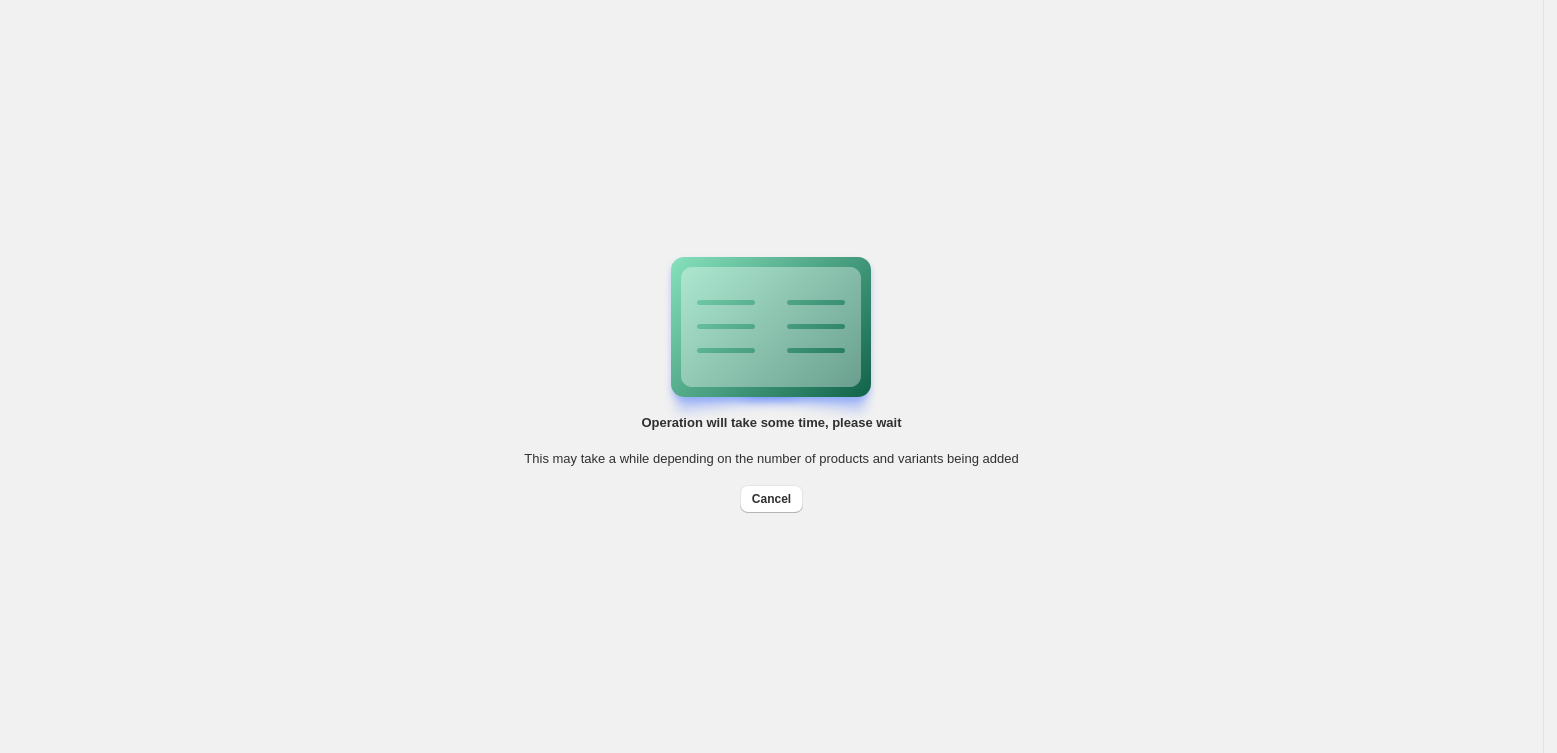 scroll, scrollTop: 0, scrollLeft: 0, axis: both 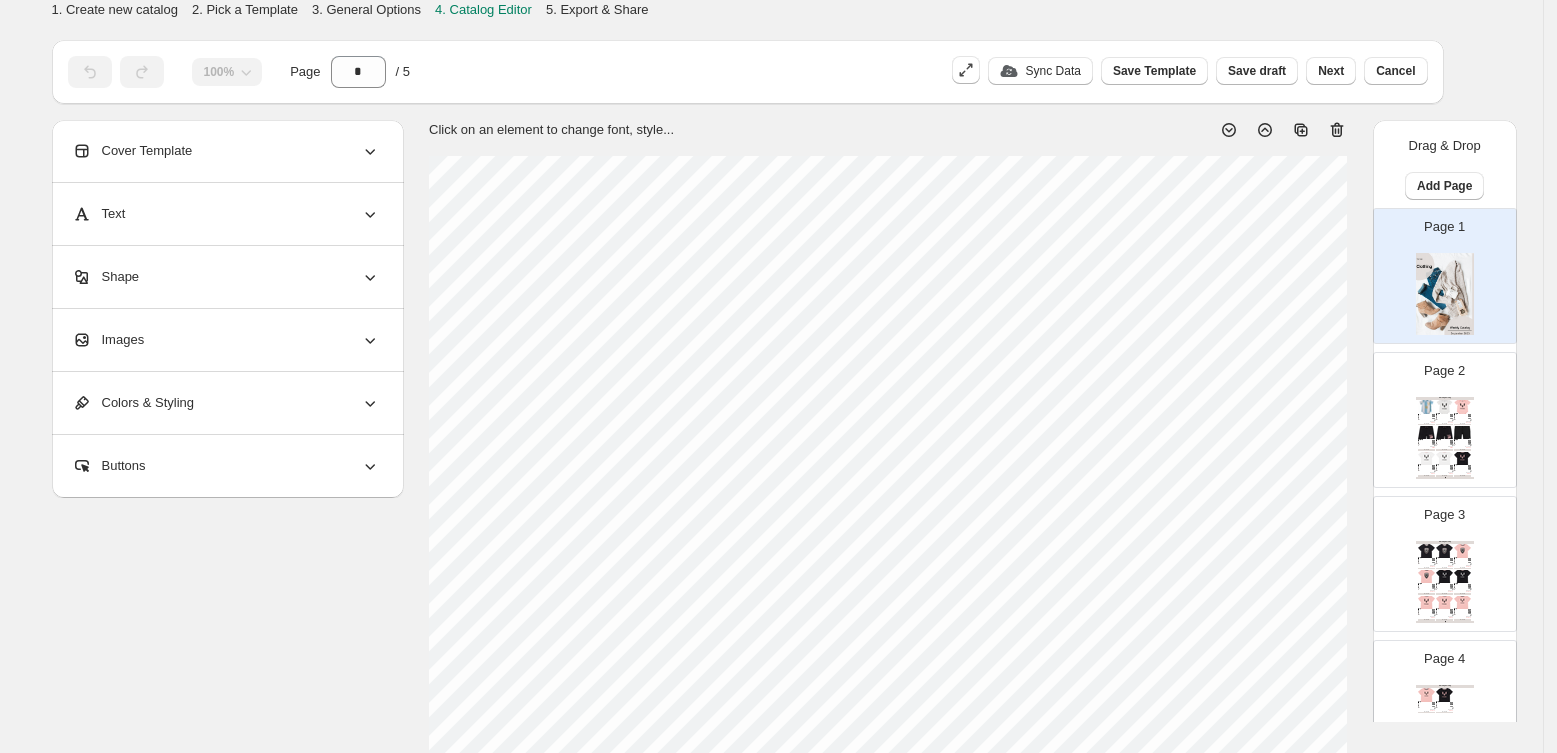 click on "Cover Template" at bounding box center [132, 151] 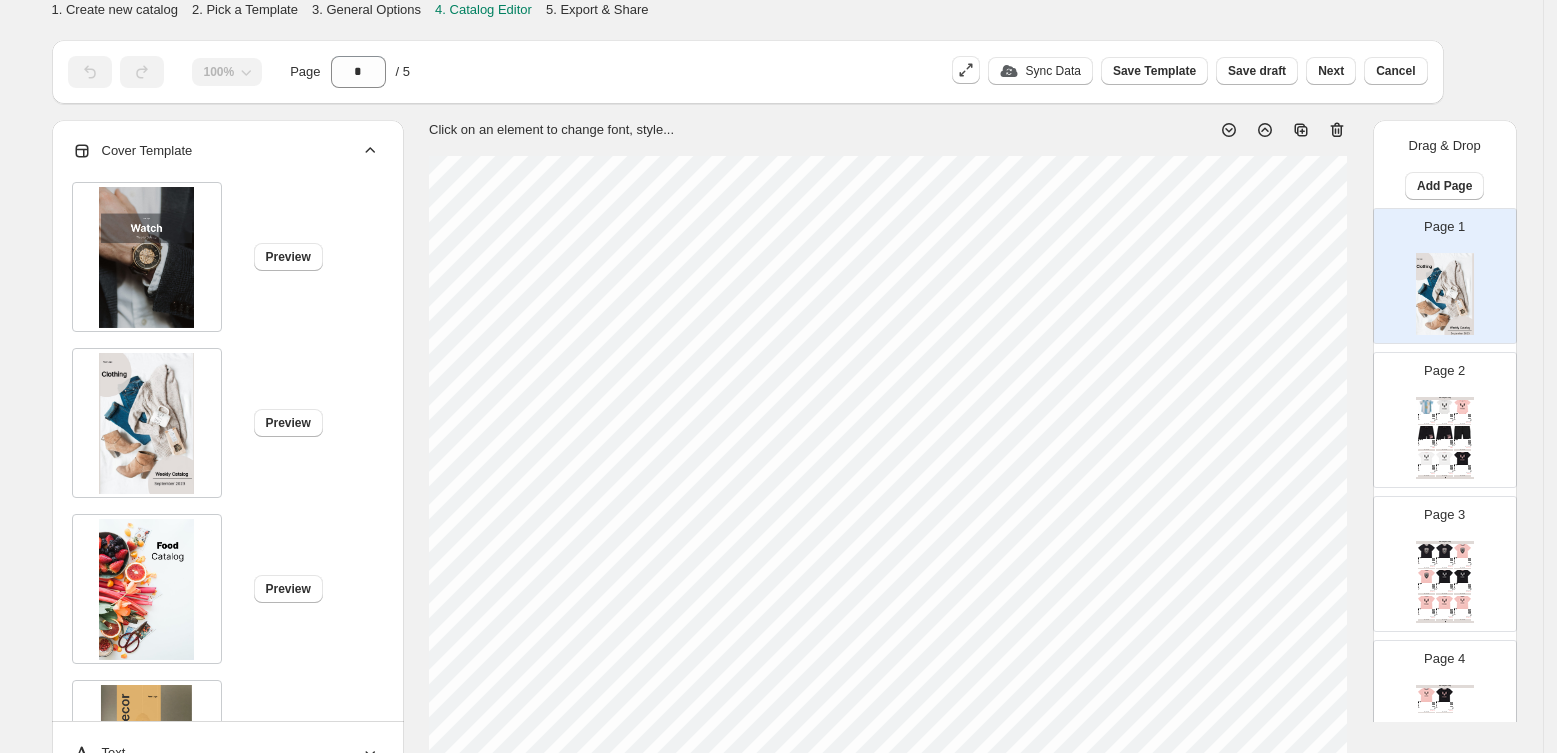click on "Cover Template" at bounding box center [132, 151] 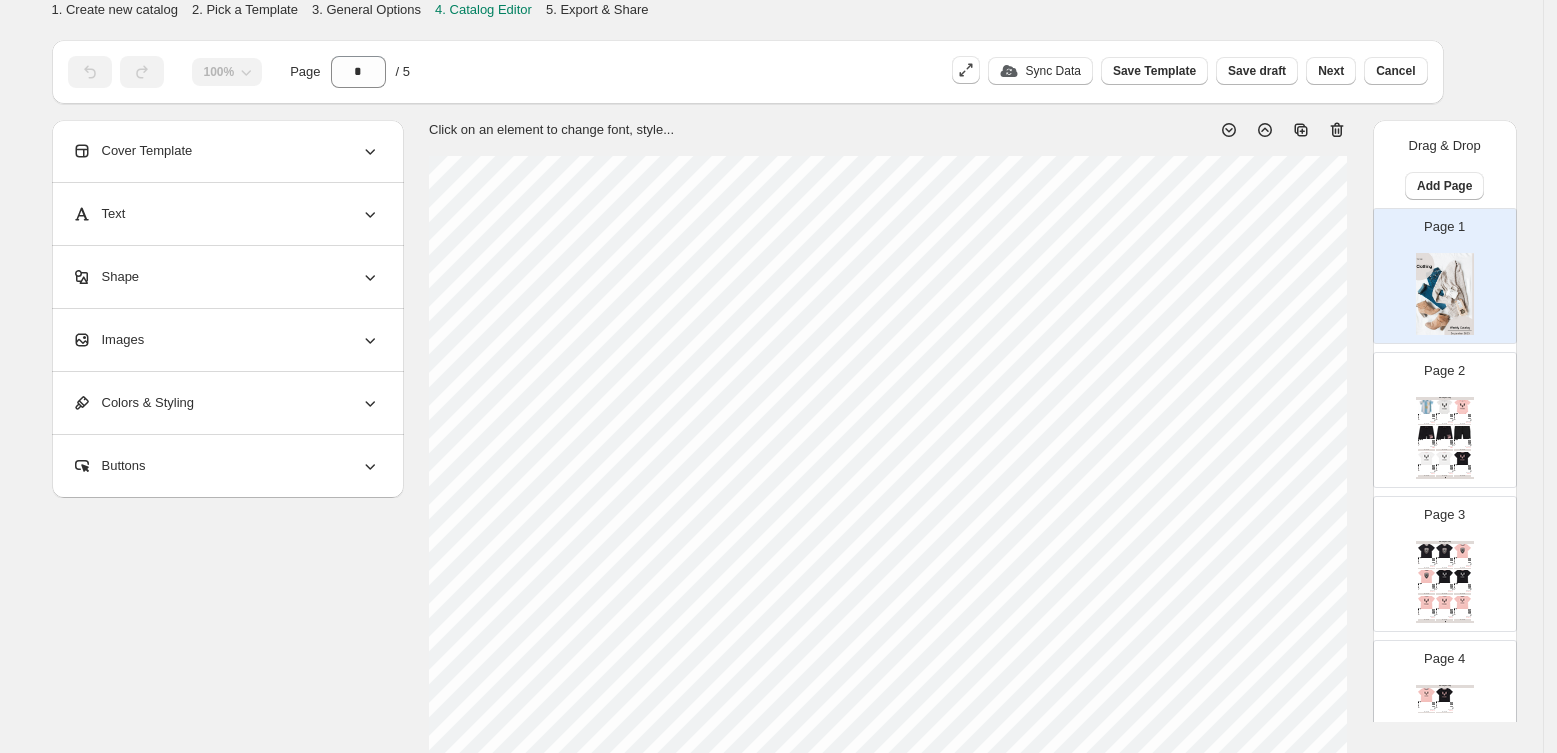click at bounding box center (1444, 432) 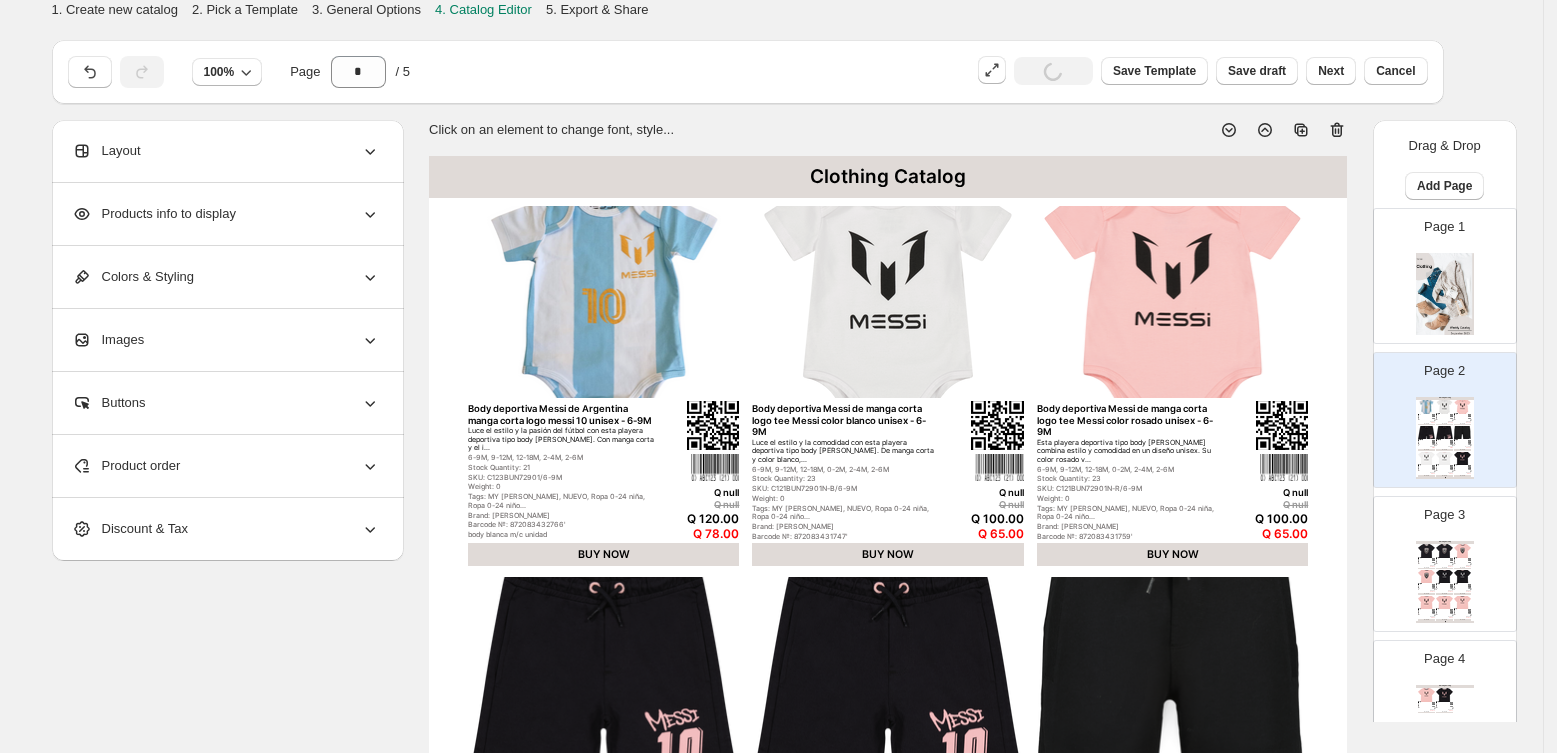 click on "Layout" at bounding box center [106, 151] 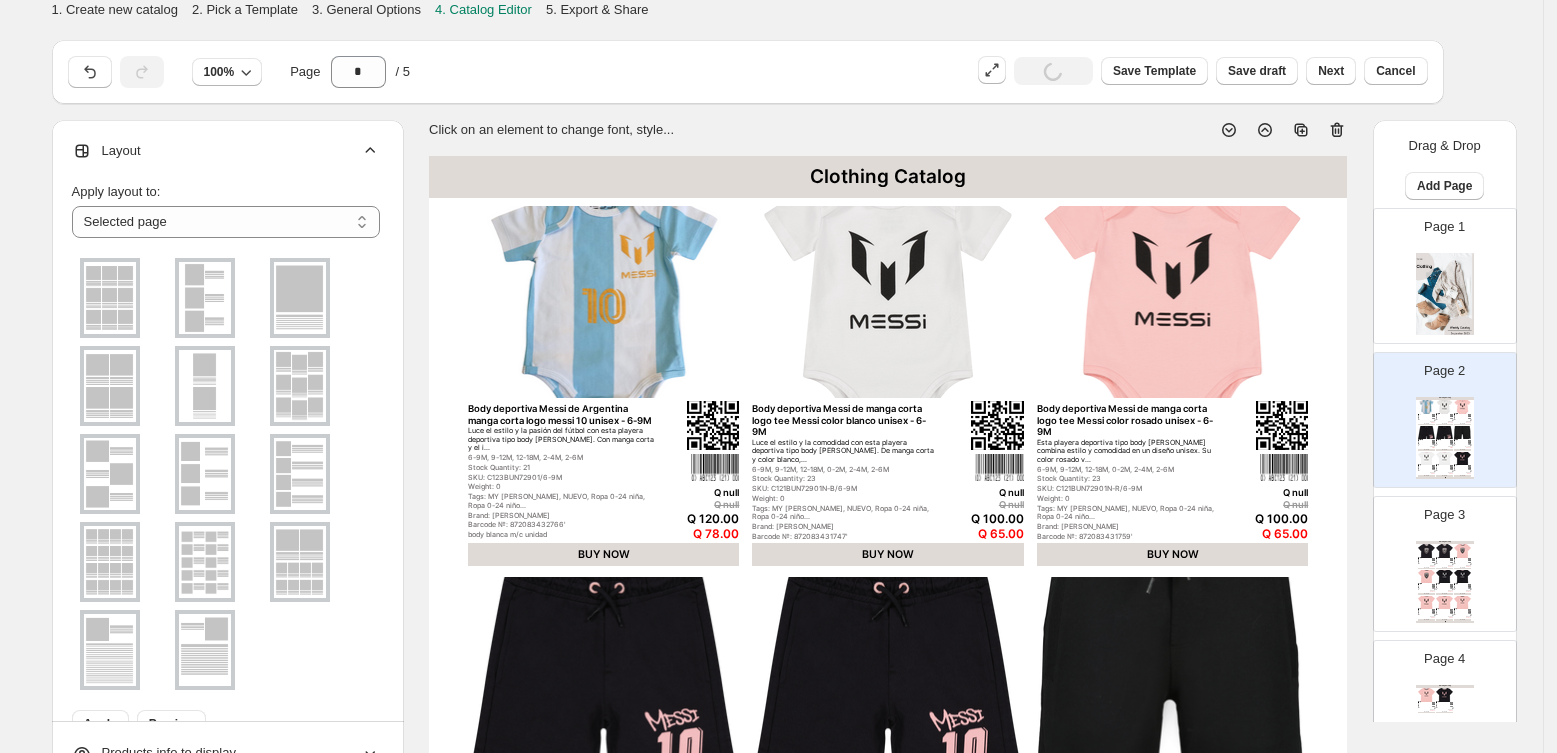 click at bounding box center [205, 298] 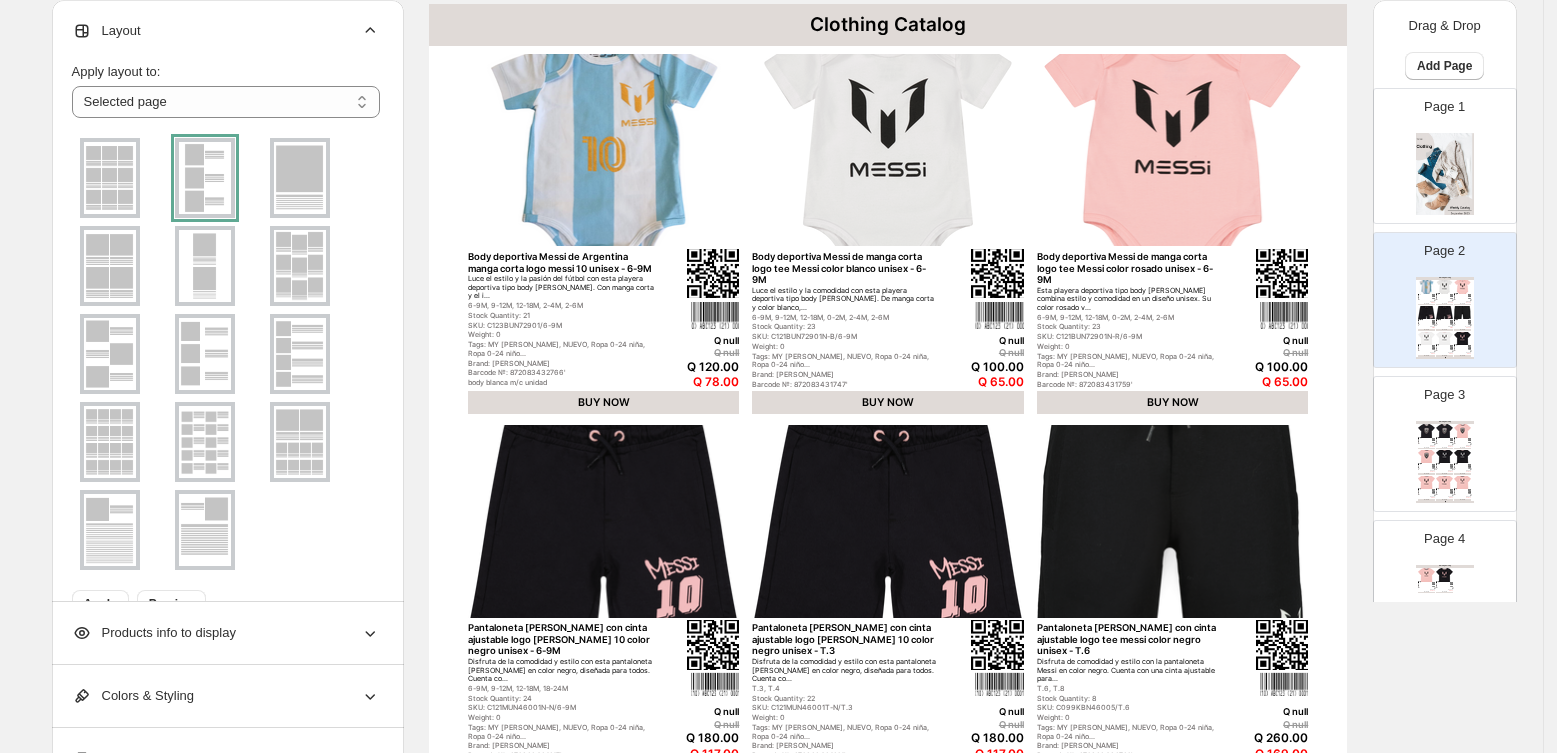 scroll, scrollTop: 312, scrollLeft: 0, axis: vertical 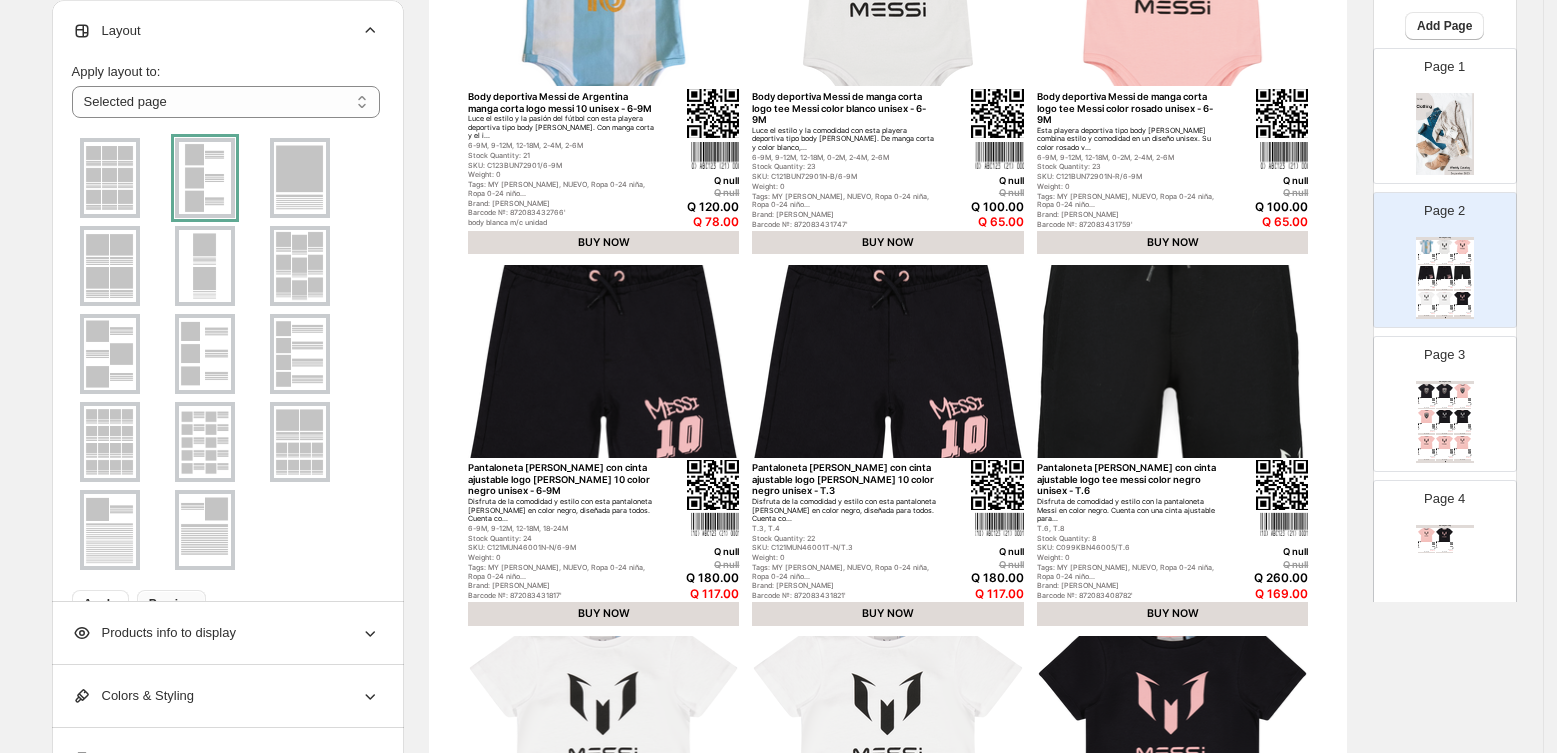 click on "Preview" at bounding box center [171, 604] 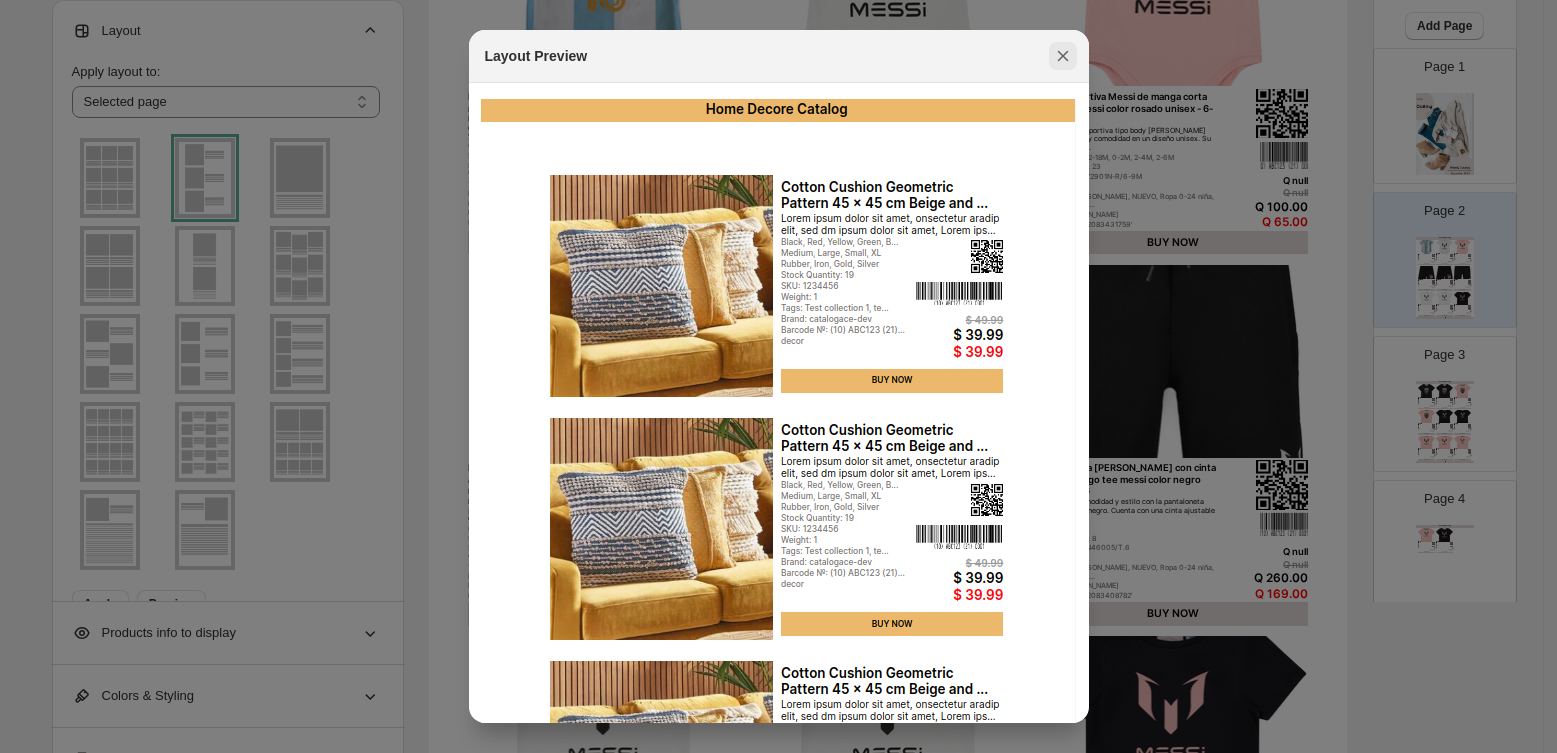 click 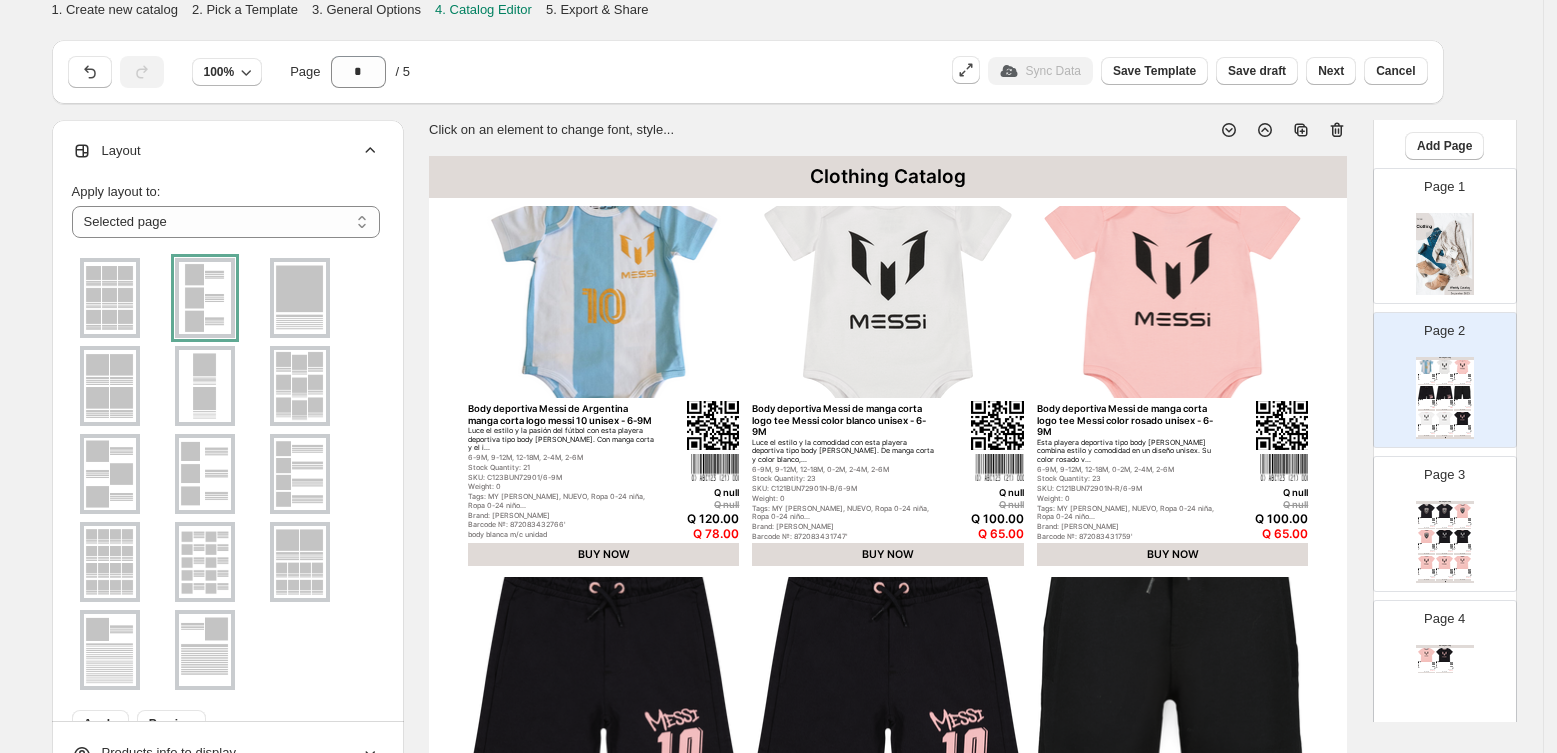scroll, scrollTop: 312, scrollLeft: 0, axis: vertical 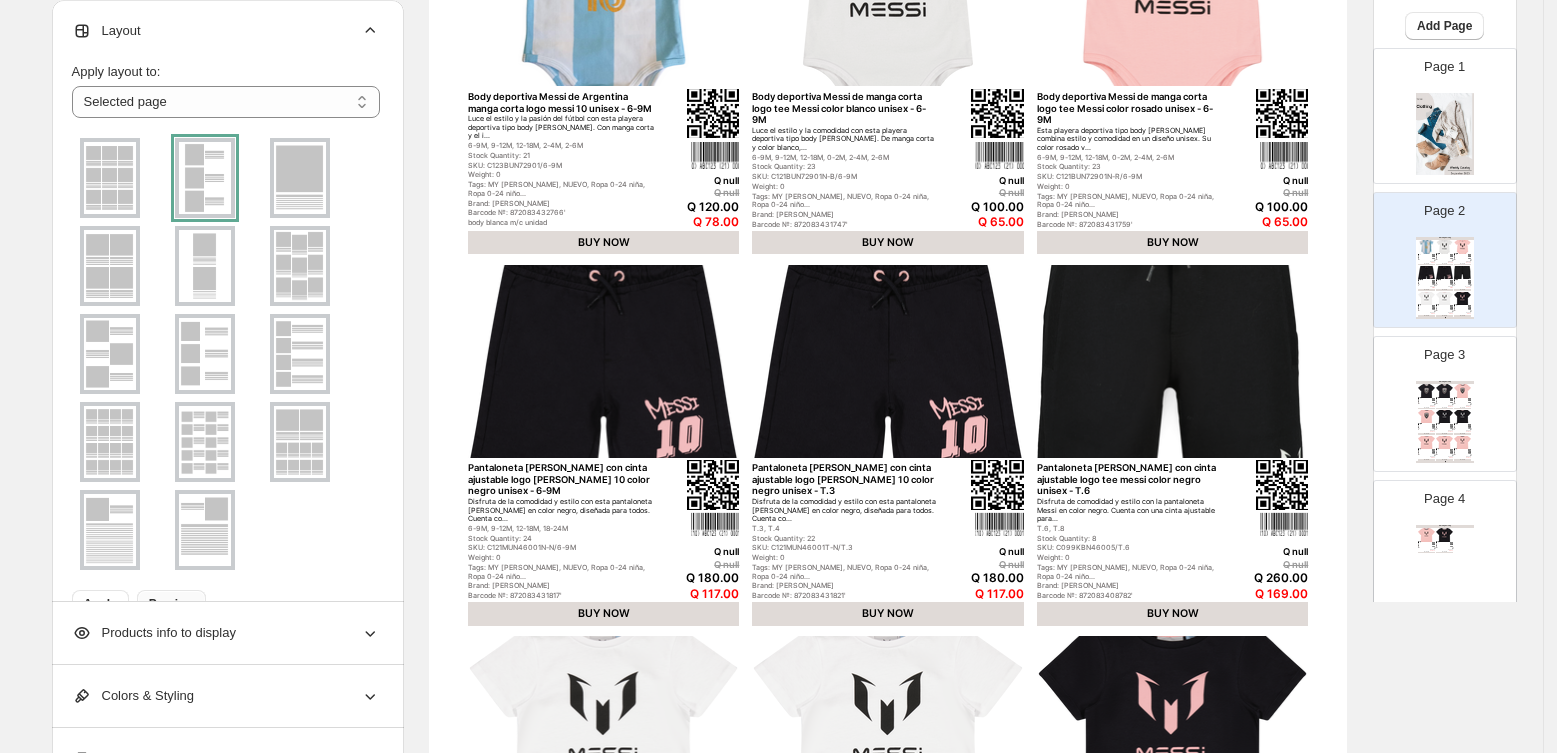 click on "Preview" at bounding box center (171, 604) 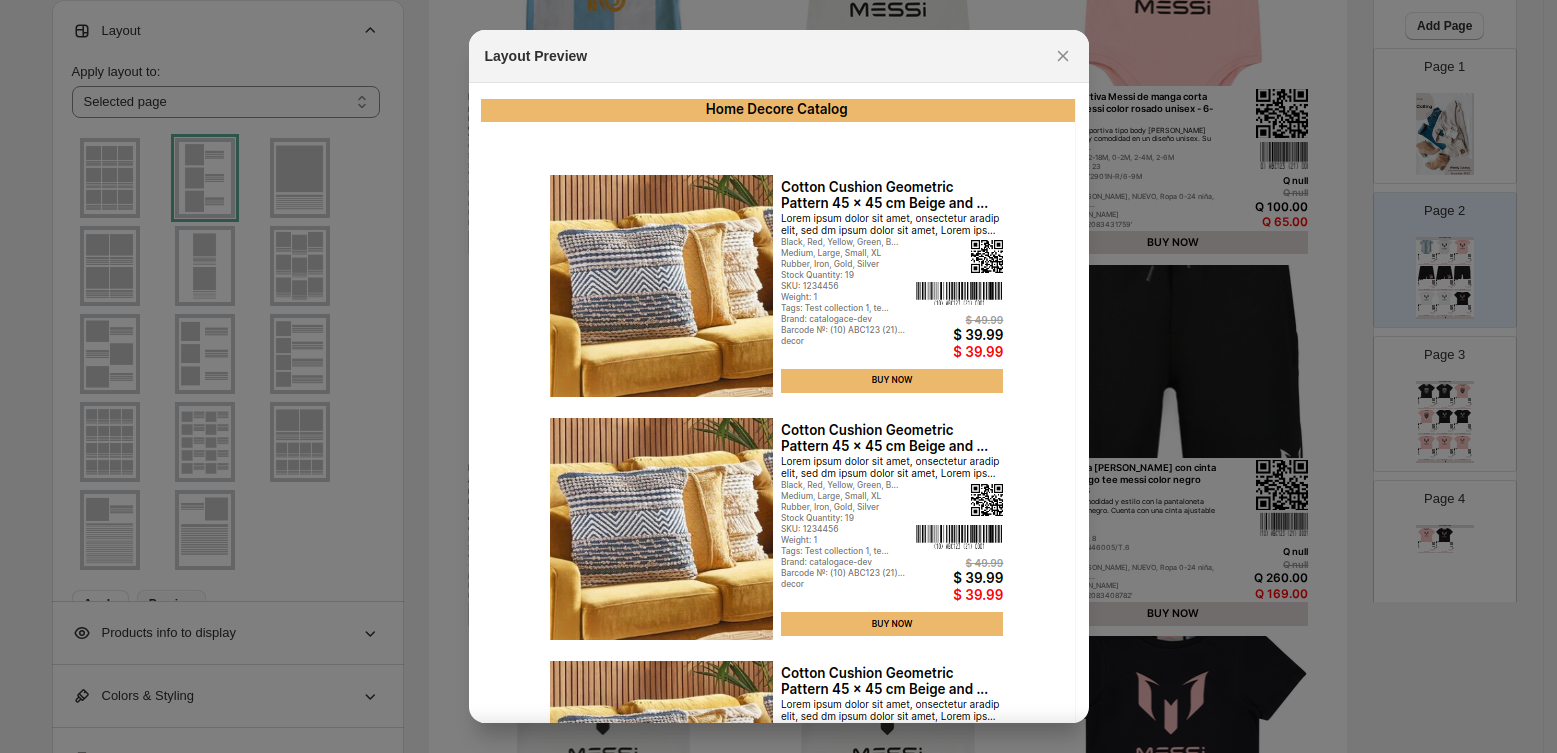 scroll, scrollTop: 0, scrollLeft: 0, axis: both 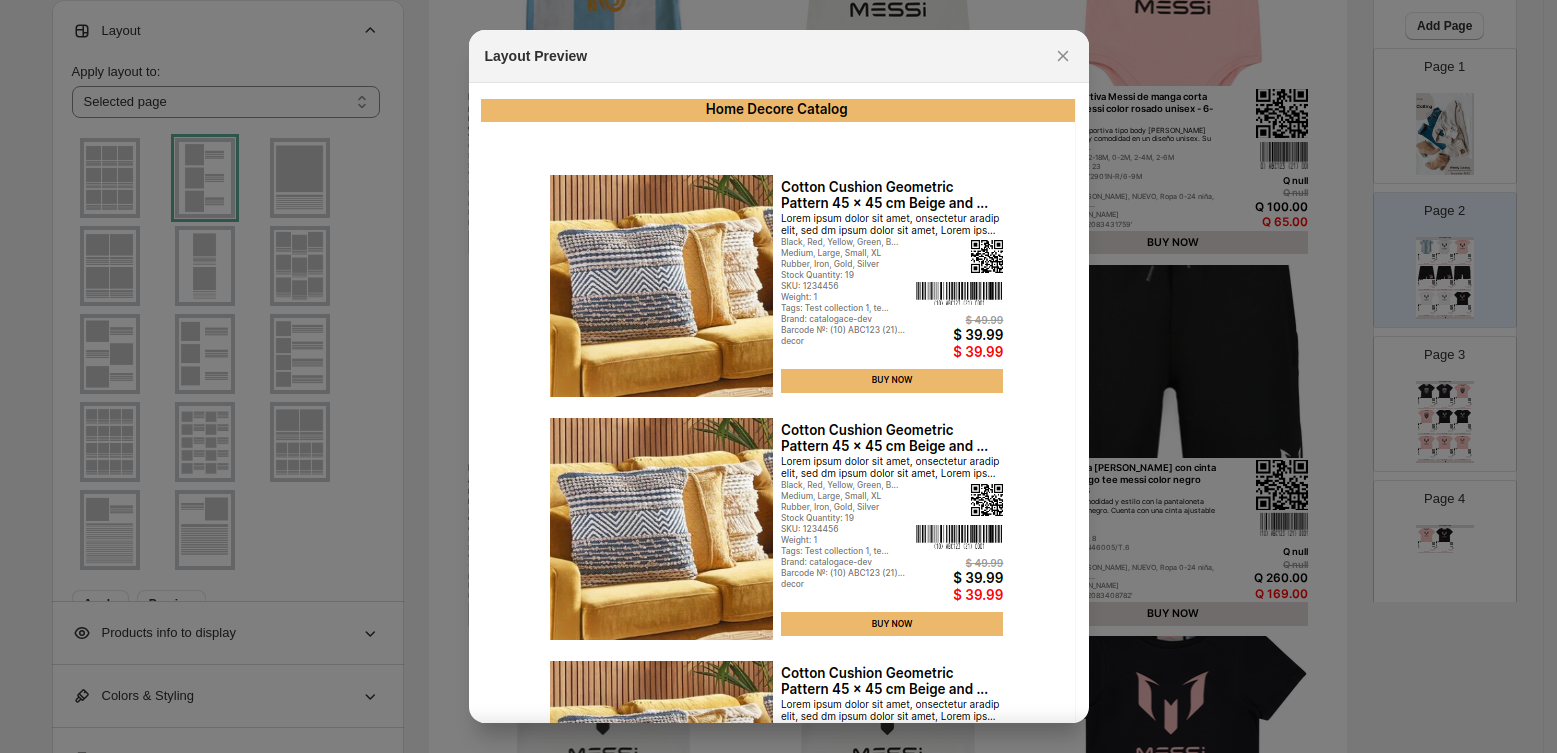 click at bounding box center [778, 518] 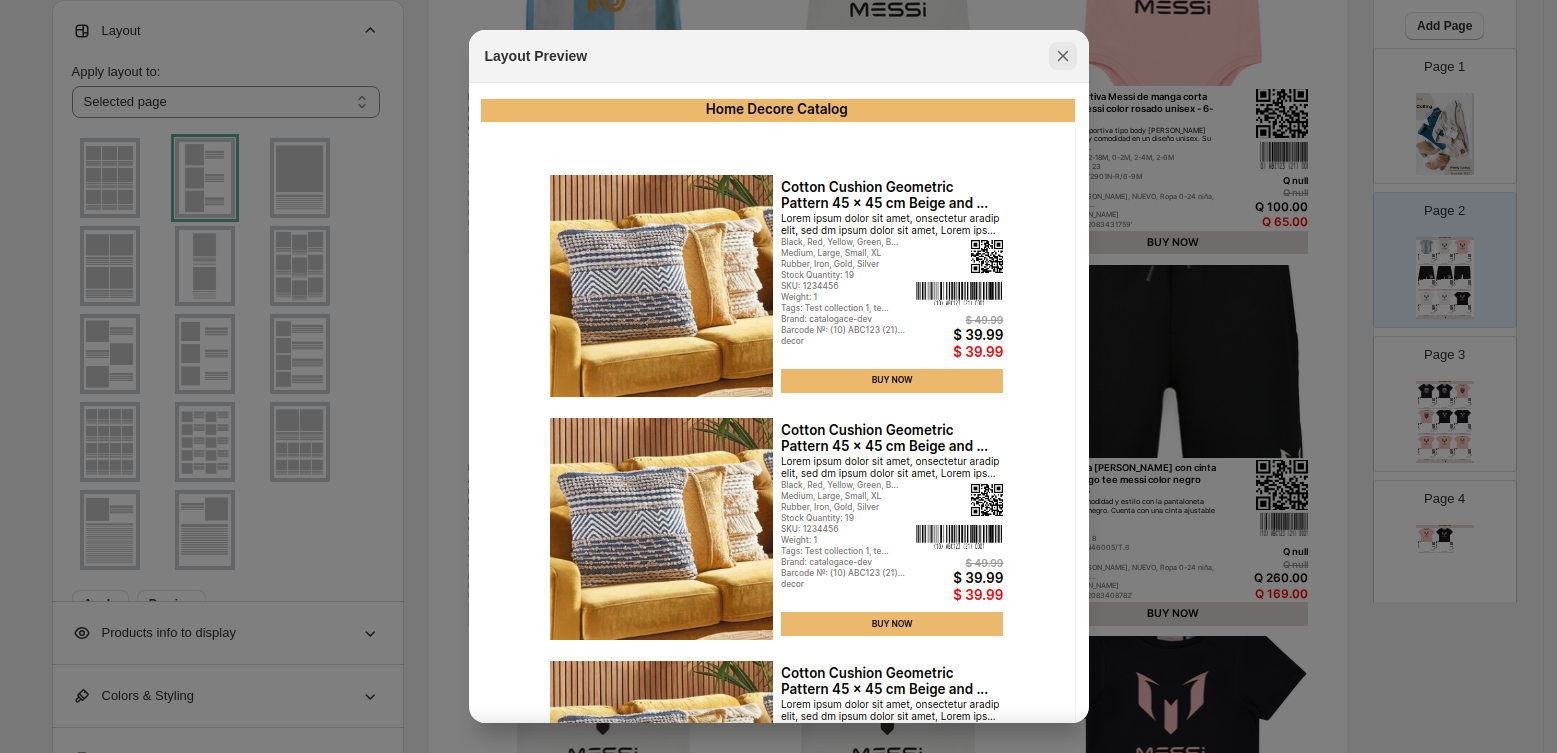 click 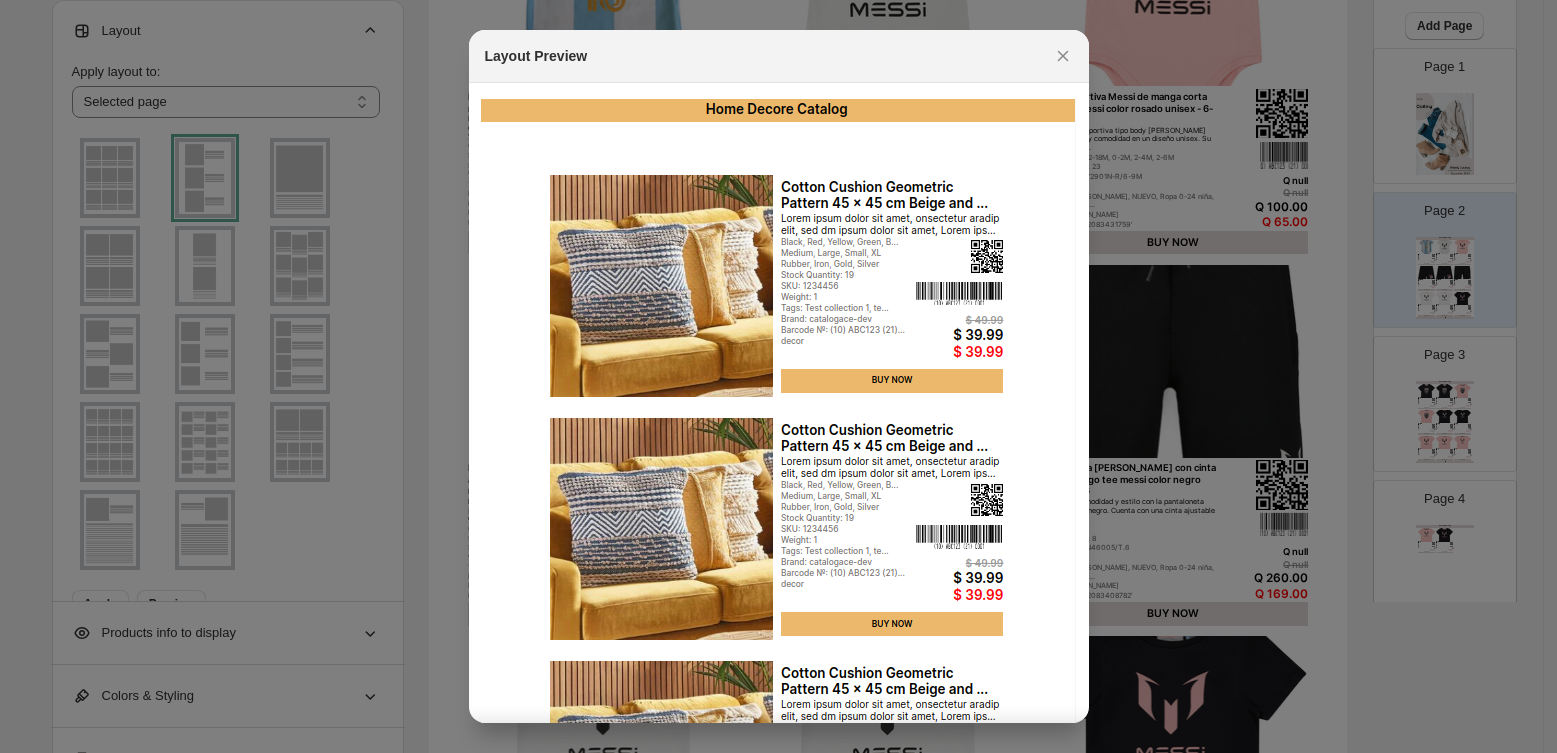 scroll, scrollTop: 312, scrollLeft: 0, axis: vertical 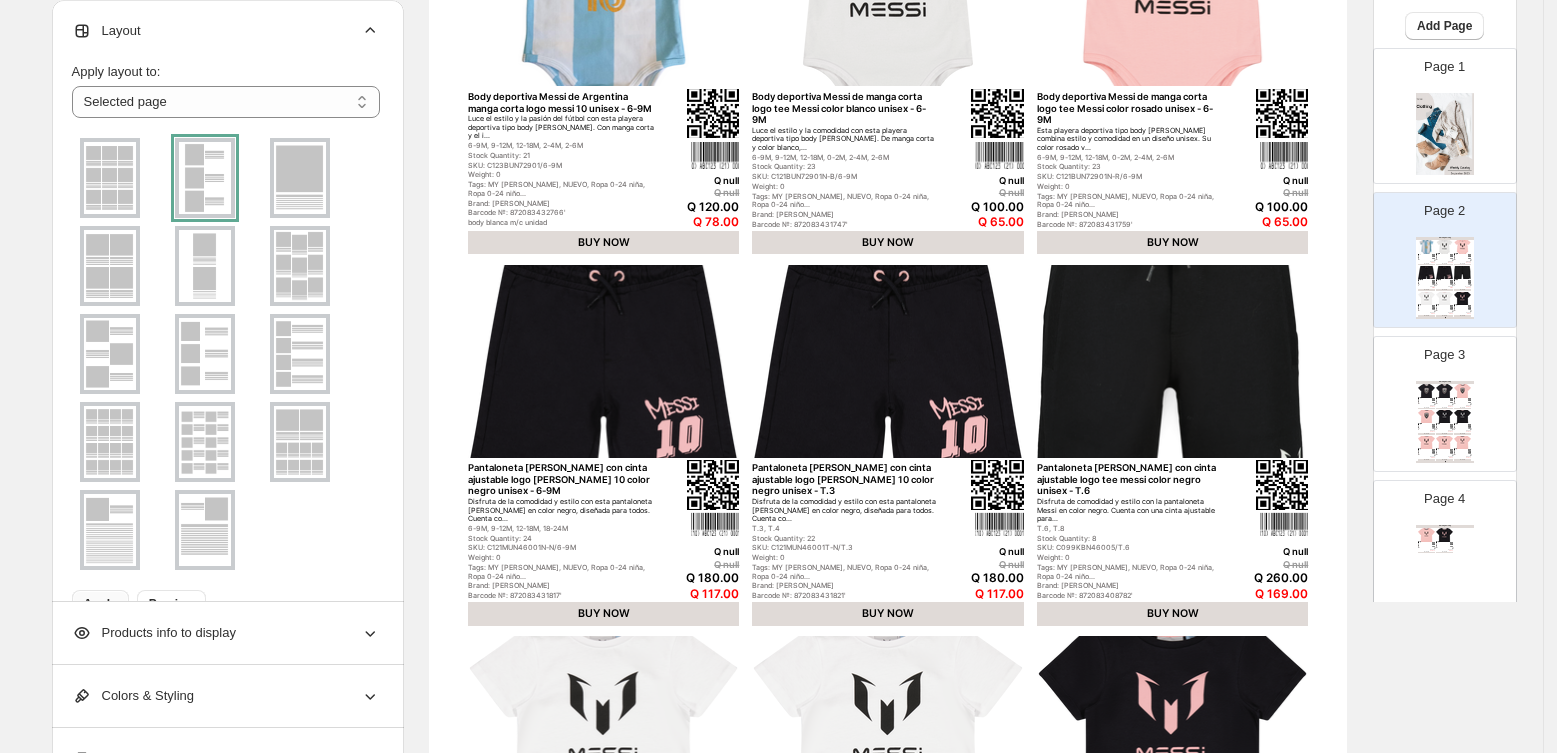 click on "Apply" at bounding box center (100, 604) 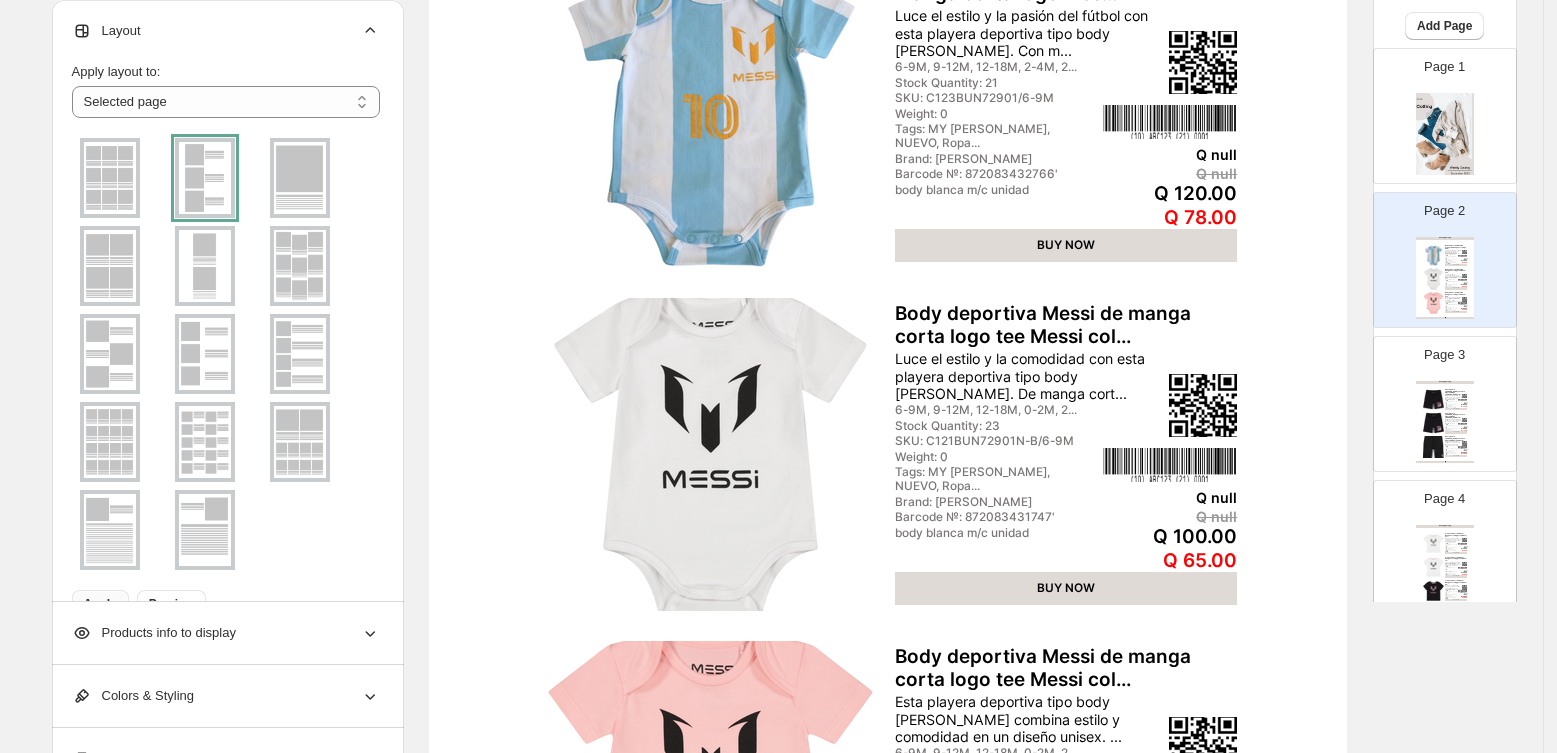 click at bounding box center [1445, 134] 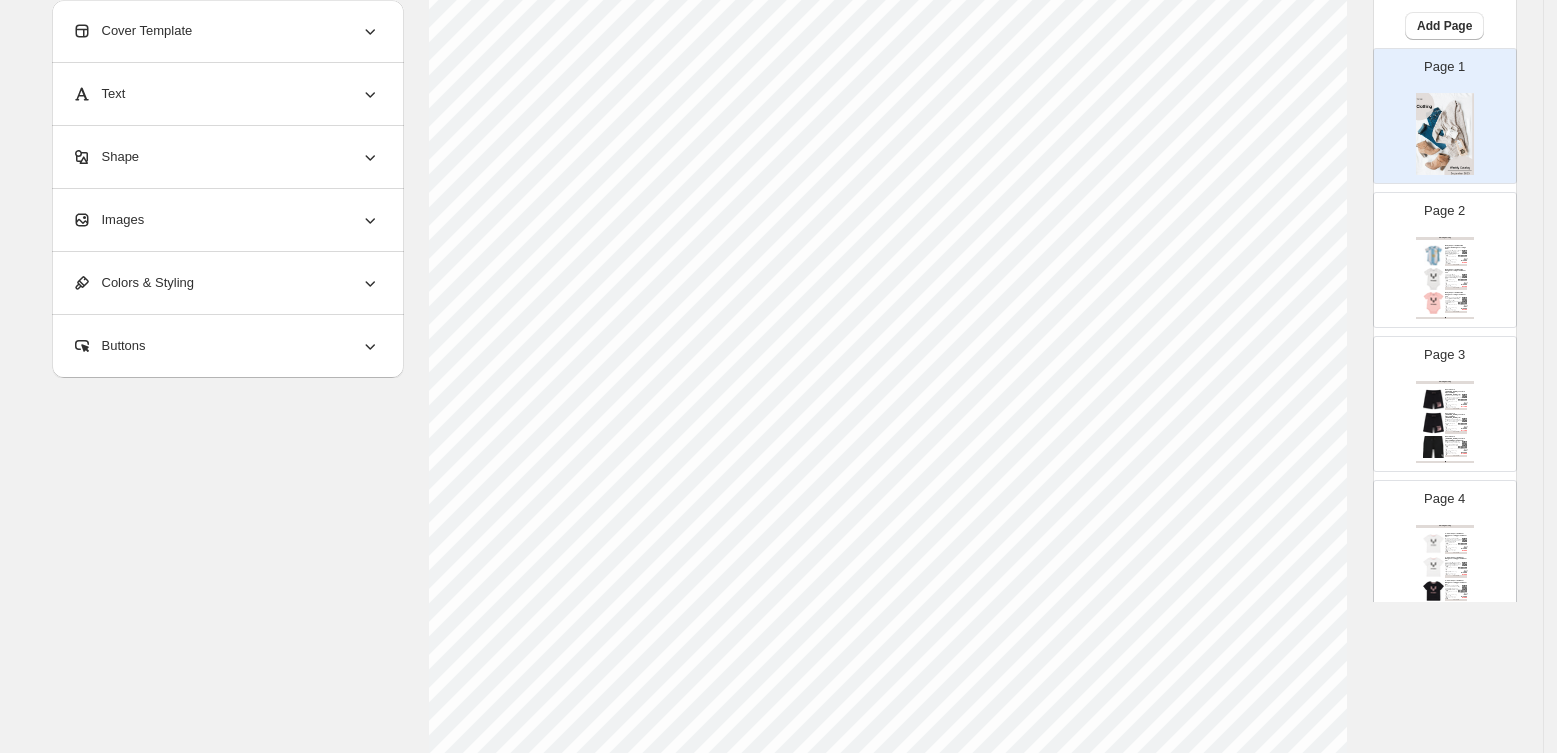 click on "Body deportiva Messi de manga corta logo tee Messi col..." at bounding box center [1456, 294] 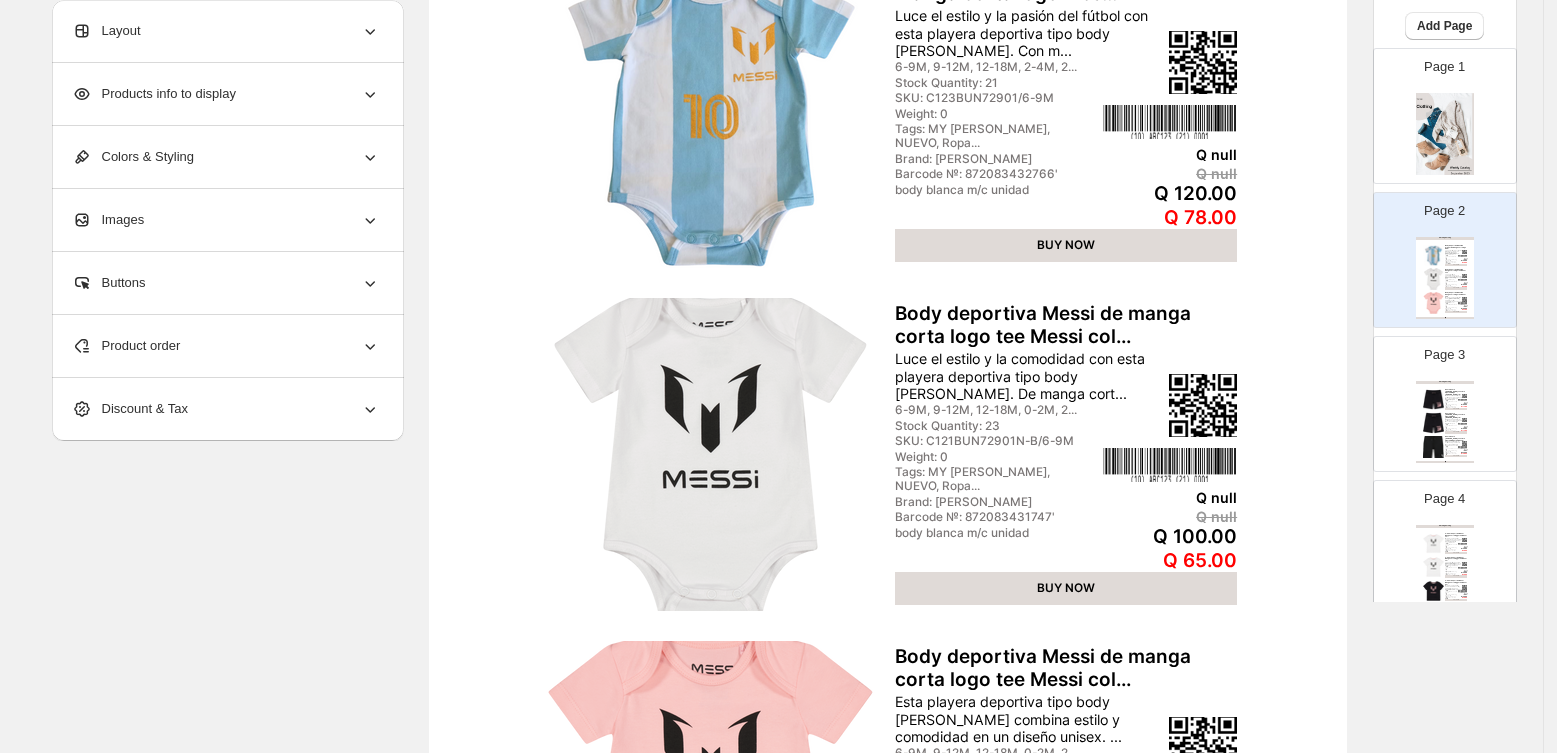 click at bounding box center [1445, 134] 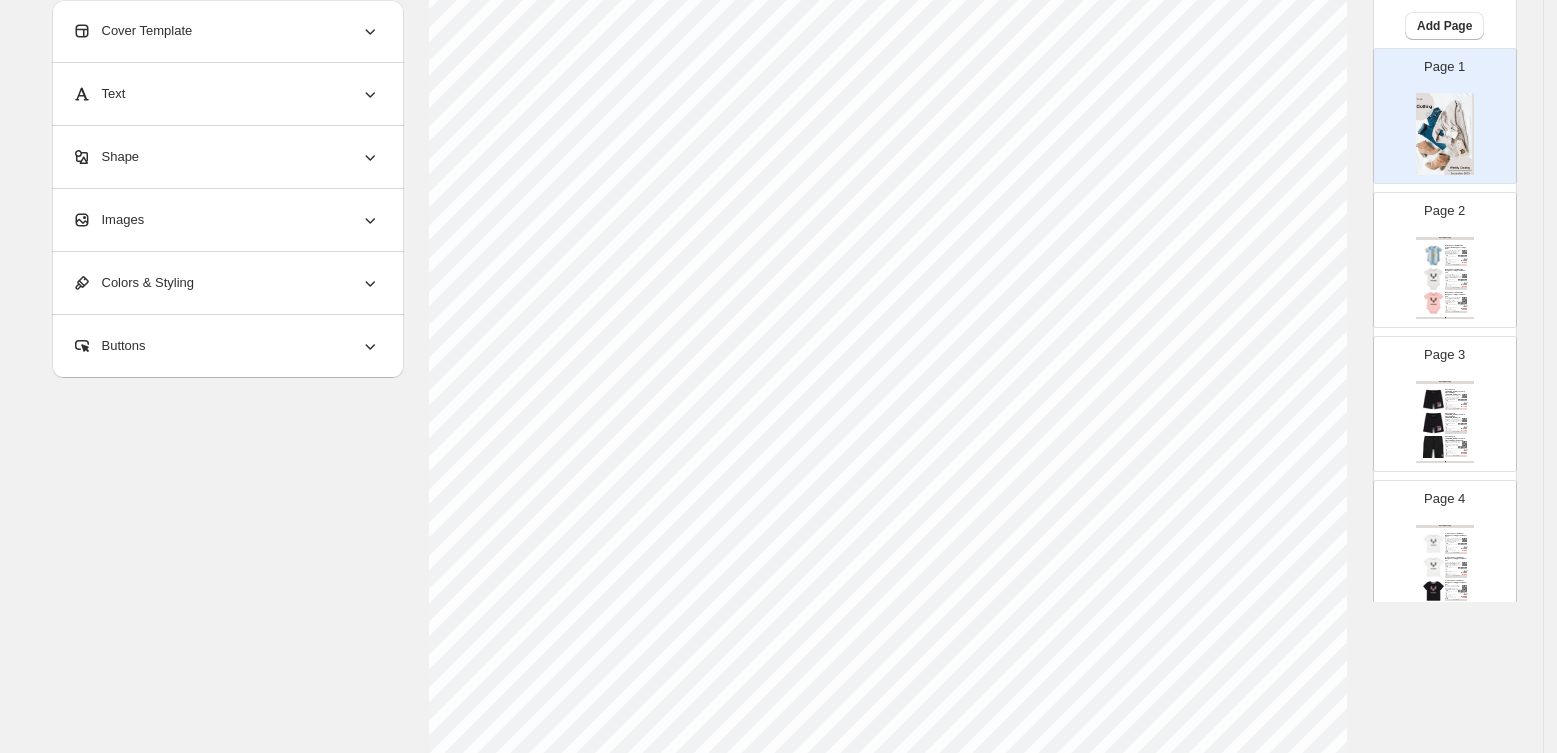 click on "Page 2 Clothing Catalog Body deportiva Messi de Argentina manga corta logo mes... Luce el estilo y la pasión del fútbol con esta playera deportiva tipo body de Messi. Con m... 6-9M, 9-12M, 12-18M, 2-4M, 2... Stock Quantity:  21 SKU:  C123BUN72901/6-9M Weight:  0 Tags:  MY Messi, NUEVO, Ropa... Brand:  Messi Barcode №:  872083432766' body blanca m/c unidad Q null Q null Q 120.00 Q 78.00 BUY NOW Body deportiva Messi de manga corta logo tee Messi col... Luce el estilo y la comodidad con esta playera deportiva tipo body de Messi. De manga cort... 6-9M, 9-12M, 12-18M, 0-2M, 2... Stock Quantity:  23 SKU:  C121BUN72901N-B/6-9M Weight:  0 Tags:  MY Messi, NUEVO, Ropa... Brand:  Messi Barcode №:  872083431747' body blanca m/c unidad Q null Q null Q 100.00 Q 65.00 BUY NOW Body deportiva Messi de manga corta logo tee Messi col... Esta playera deportiva tipo body de Messi combina estilo y comodidad en un diseño unisex. ... 6-9M, 9-12M, 12-18M, 0-2M, 2... Stock Quantity:  23 SKU:  C121BUN72901N-R/6-9M Weight:  0" at bounding box center [1437, 252] 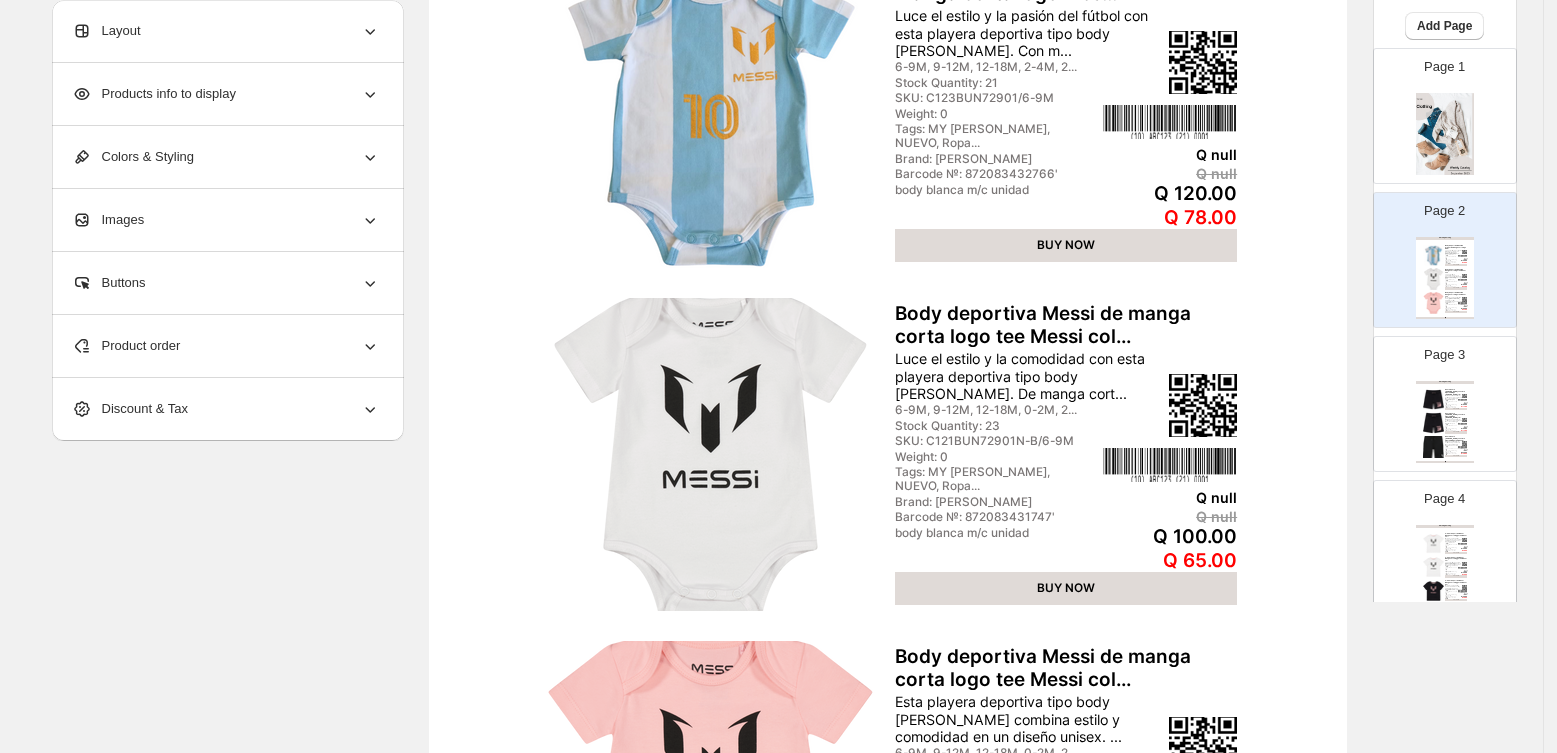 click at bounding box center [710, 111] 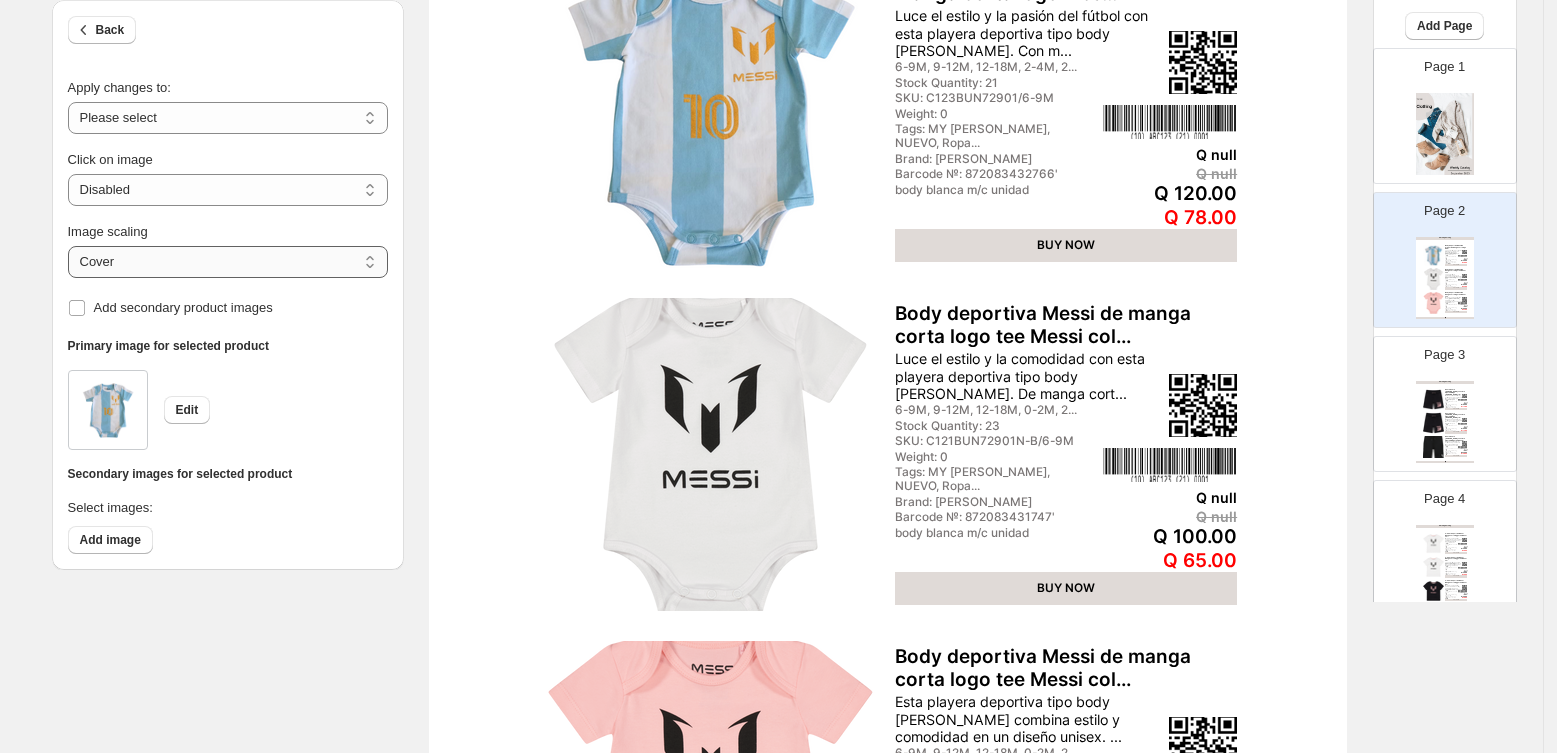 click on "***** *******" at bounding box center [228, 262] 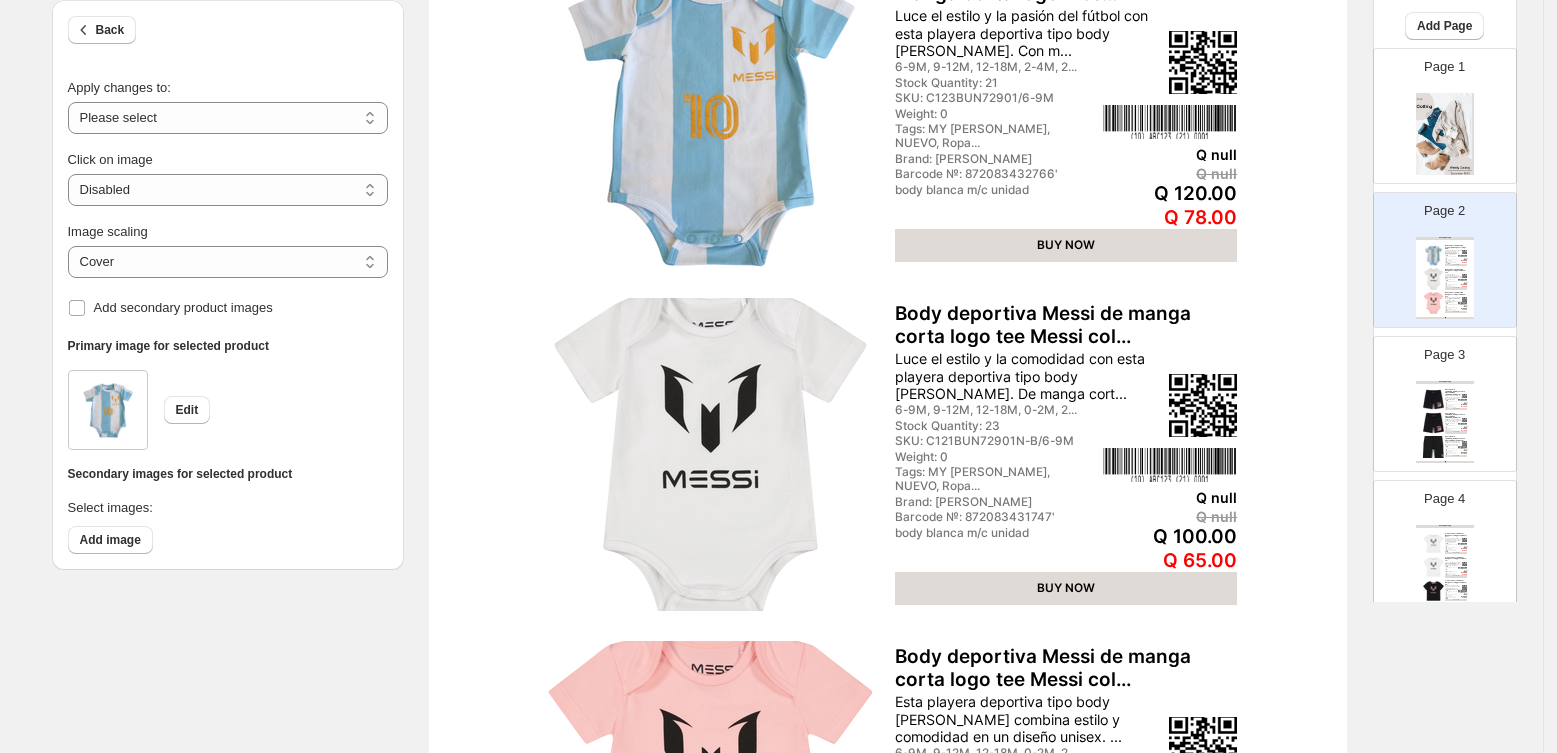 click on "***** *******" at bounding box center (228, 262) 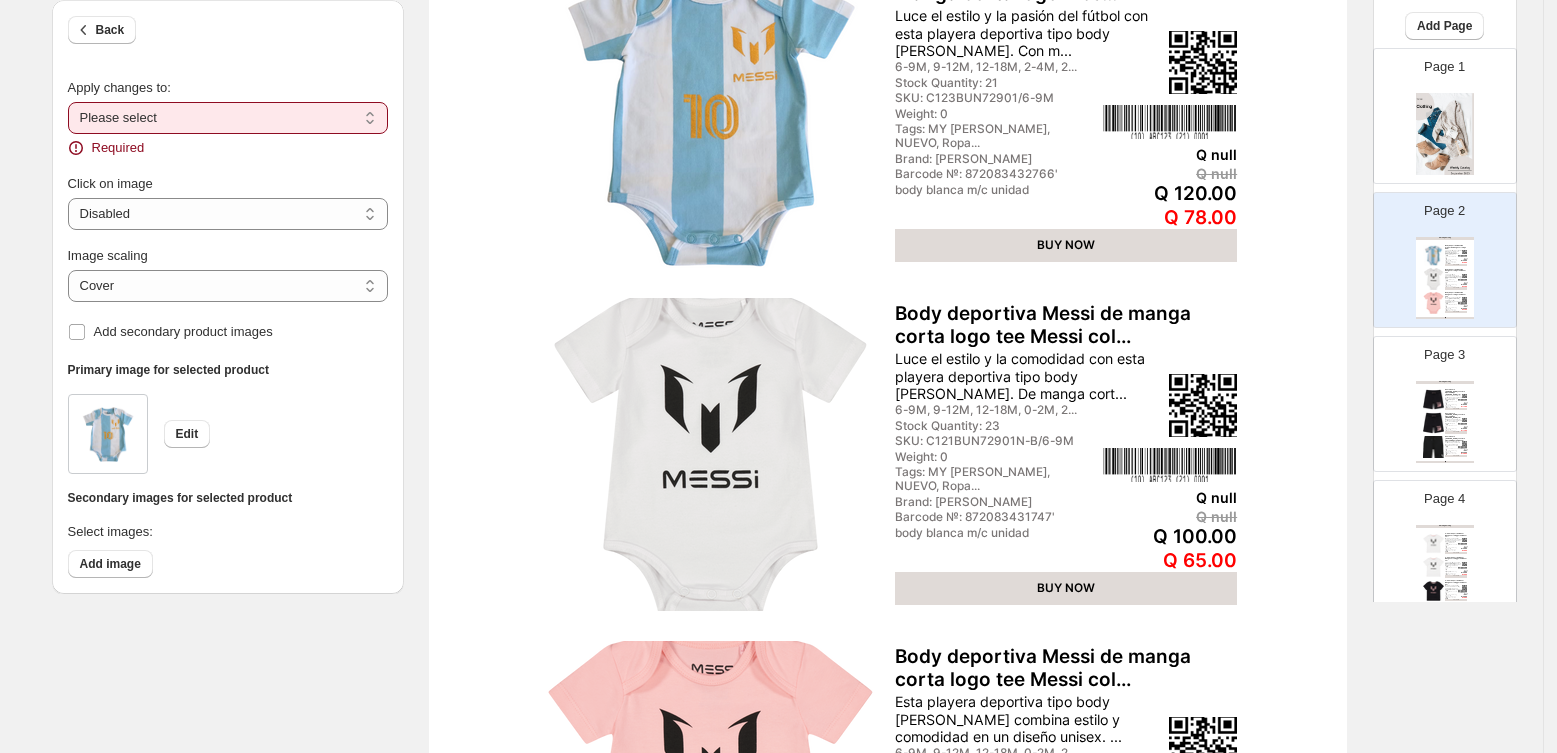 click on "**********" at bounding box center [228, 118] 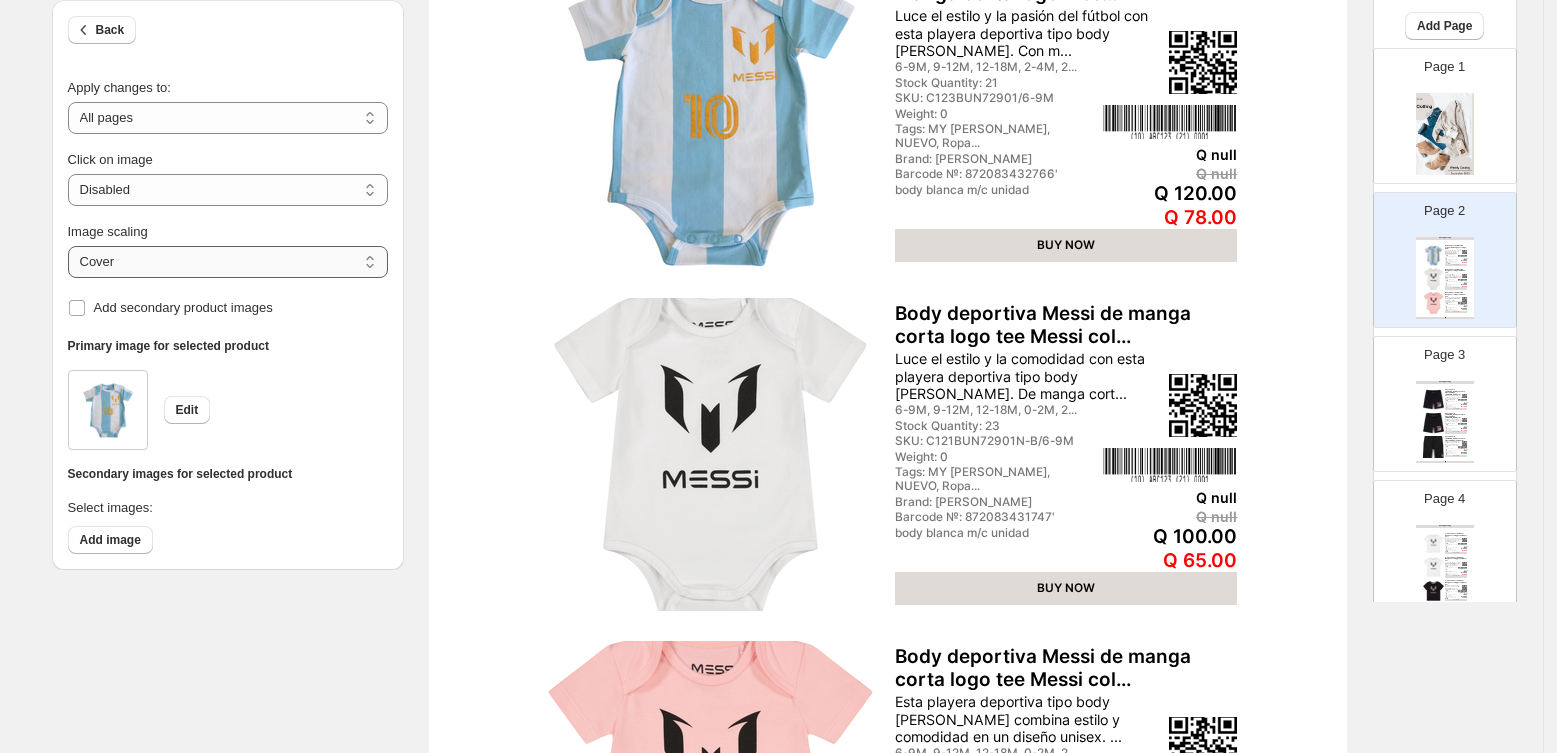 click on "***** *******" at bounding box center (228, 262) 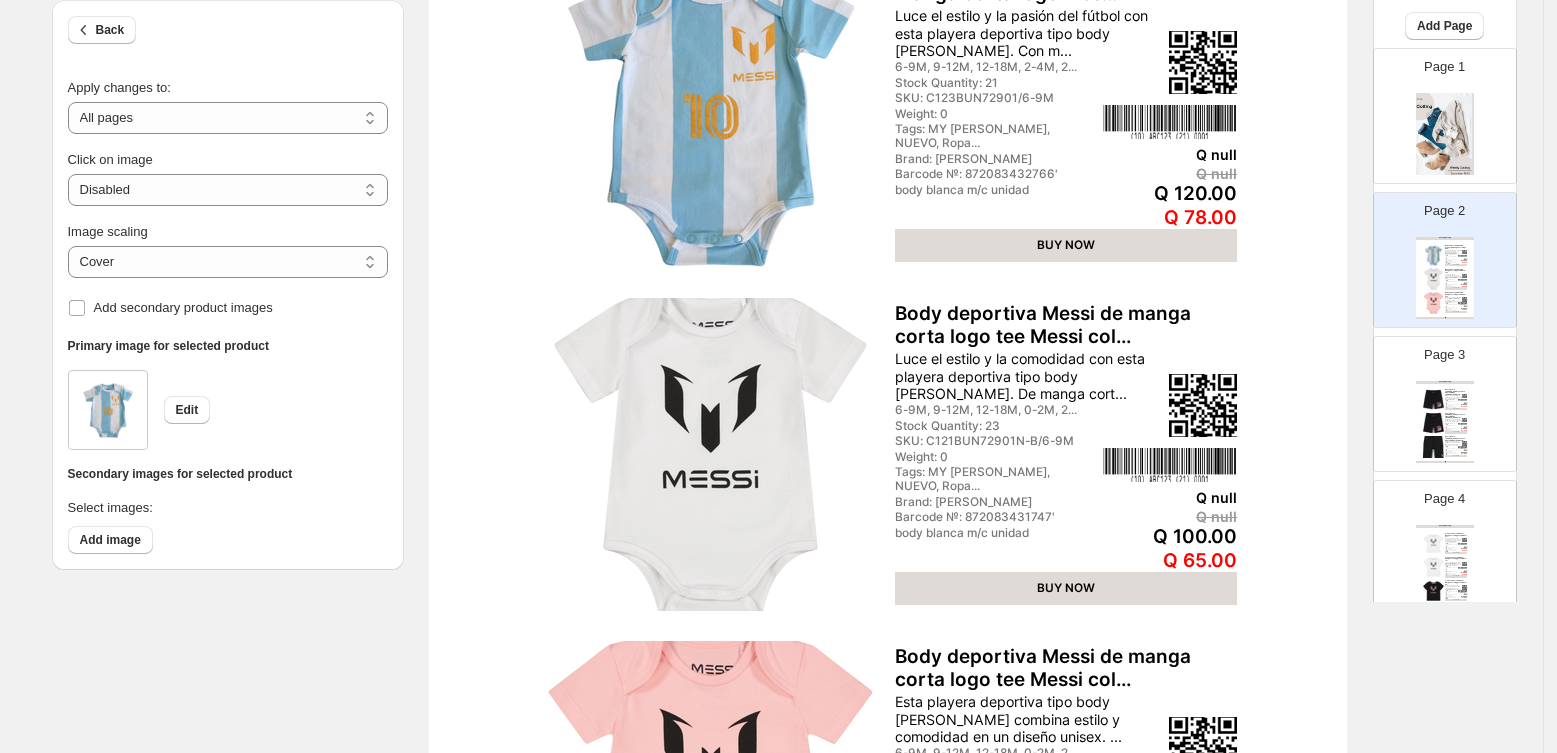 select on "*******" 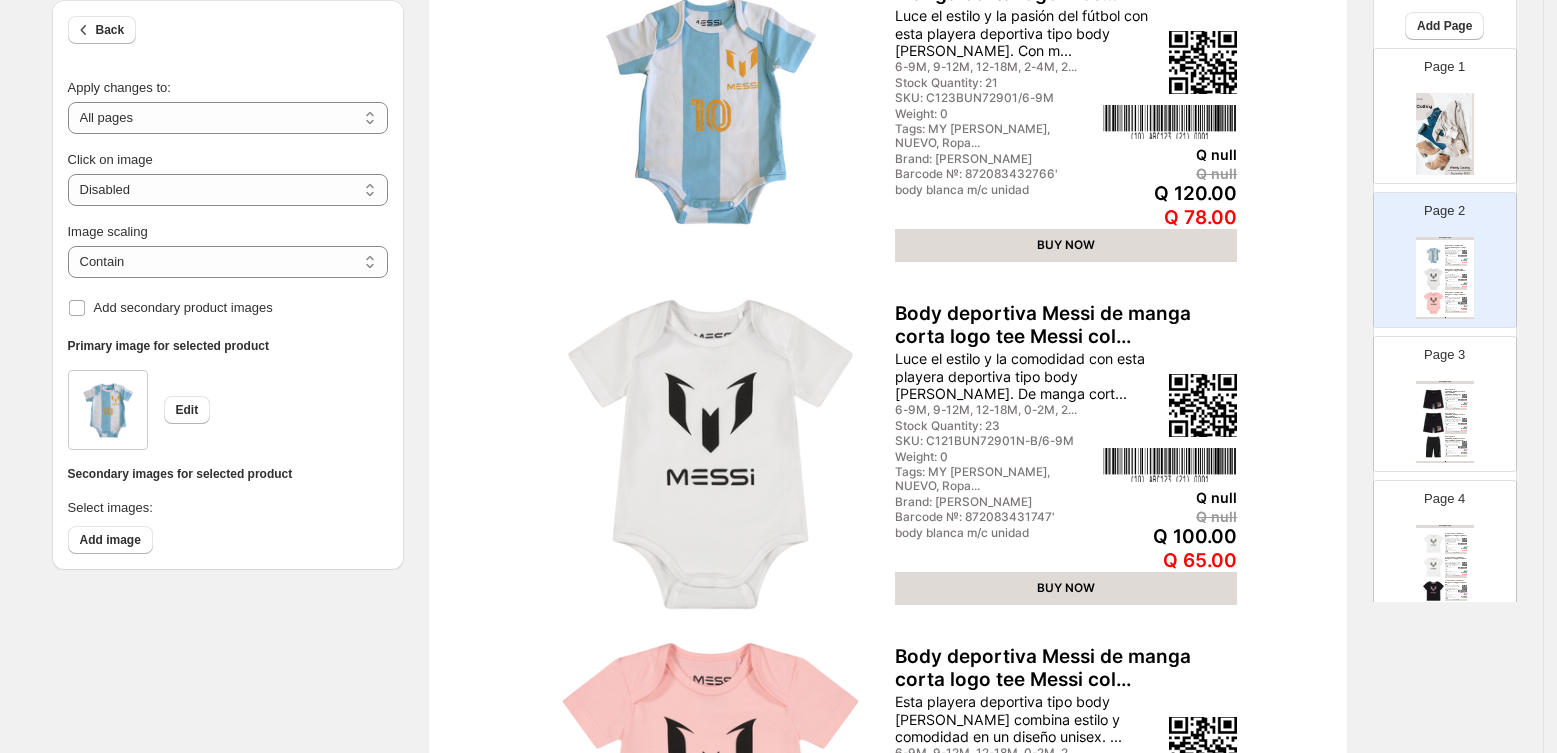 click at bounding box center (1445, 134) 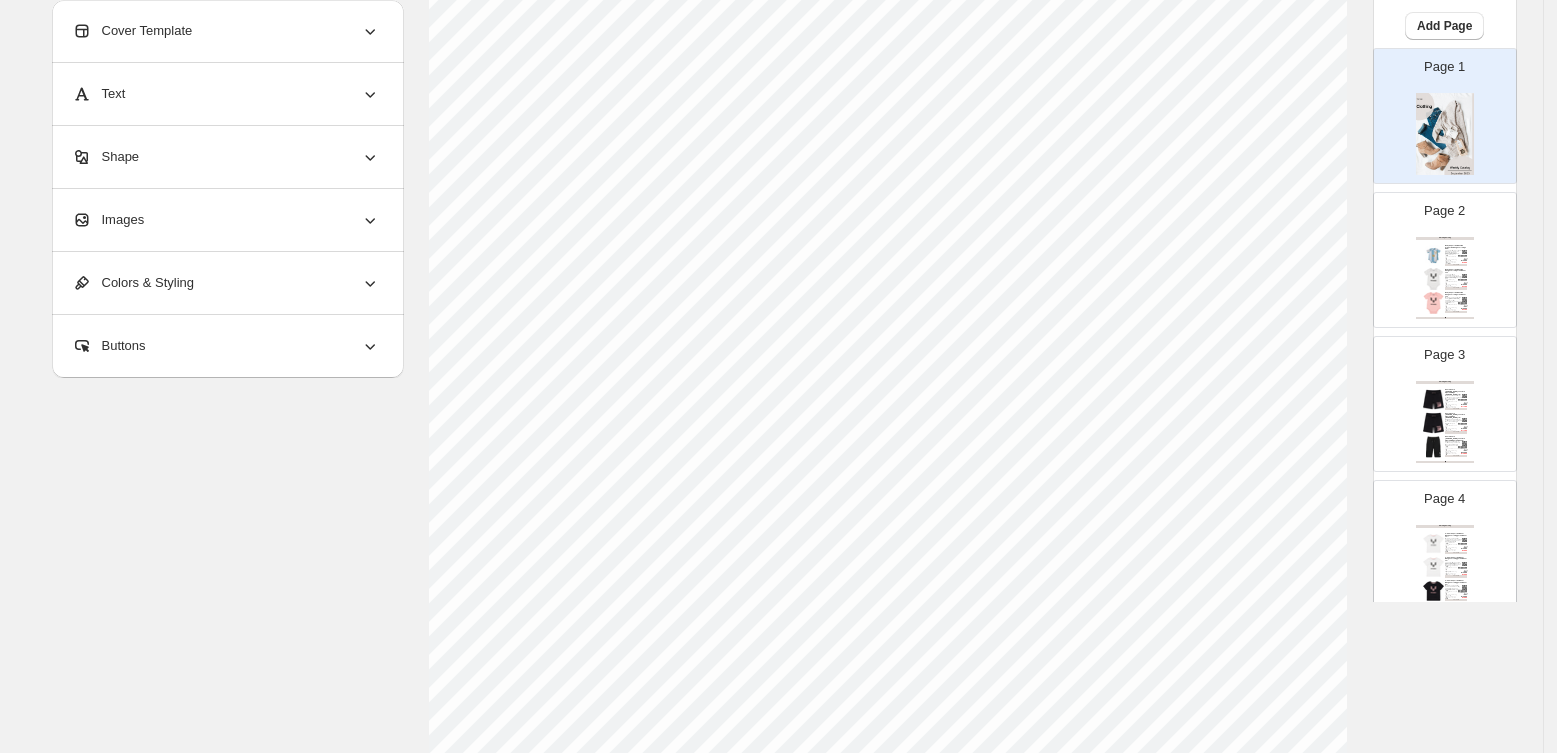 scroll, scrollTop: 0, scrollLeft: 0, axis: both 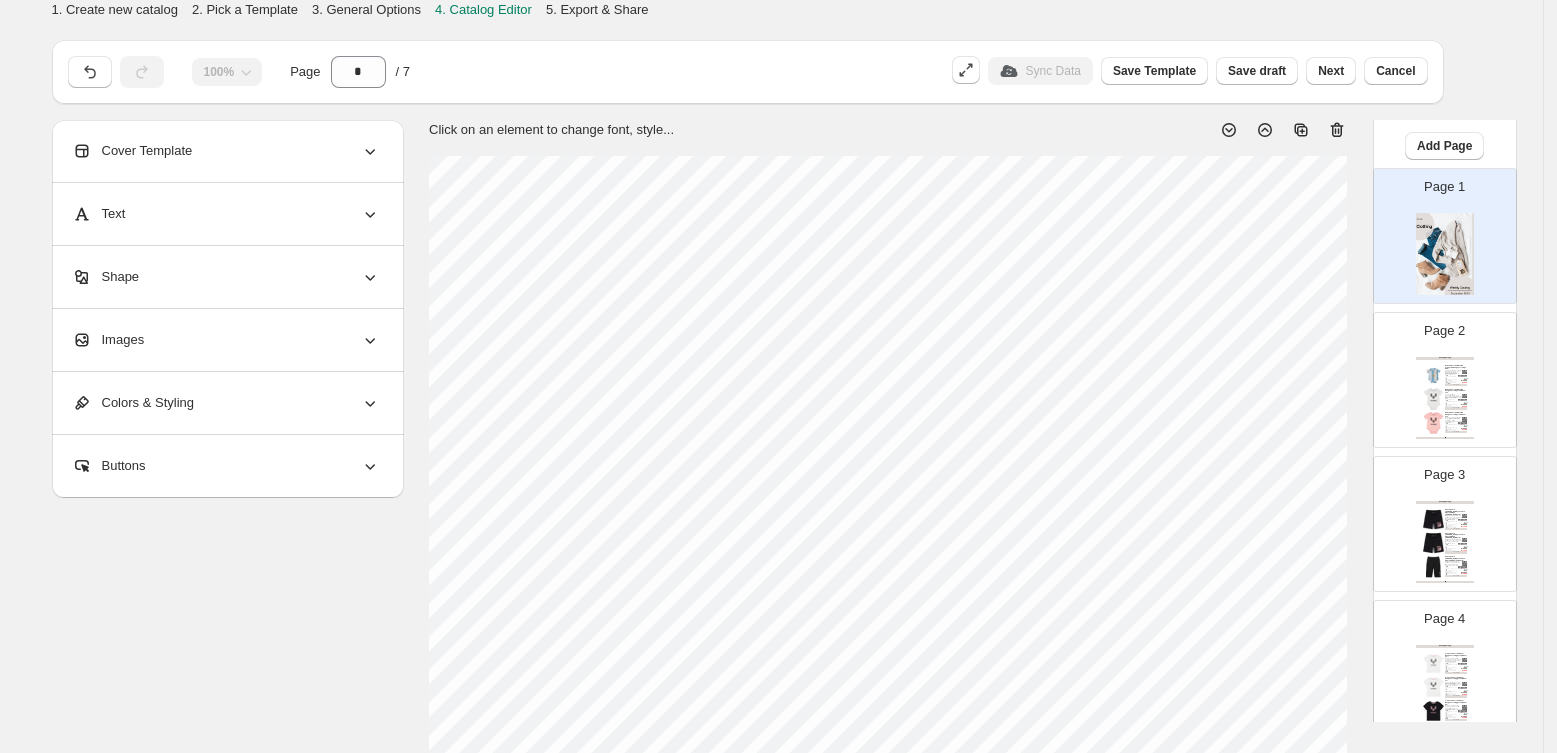 click 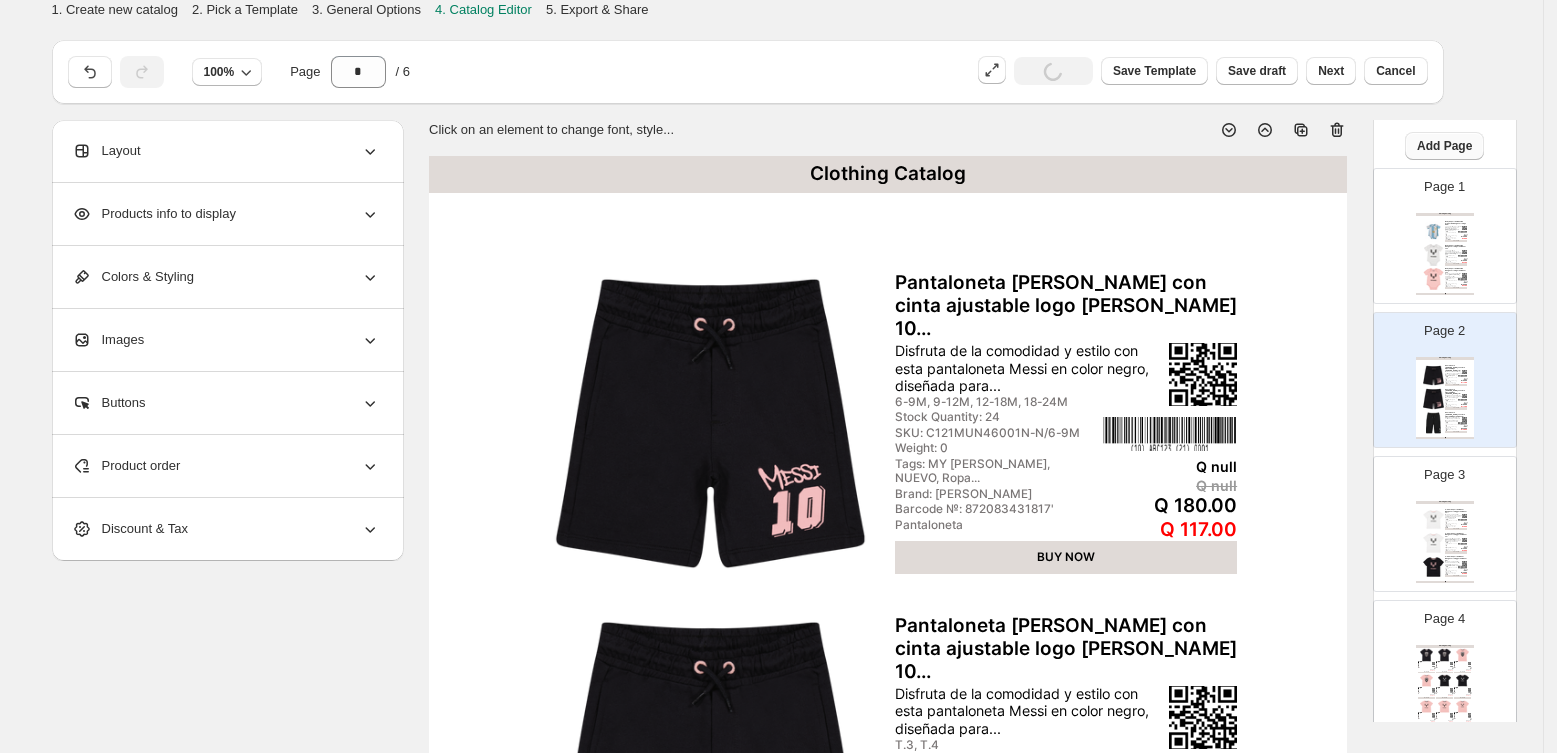click on "Add Page" at bounding box center (1444, 146) 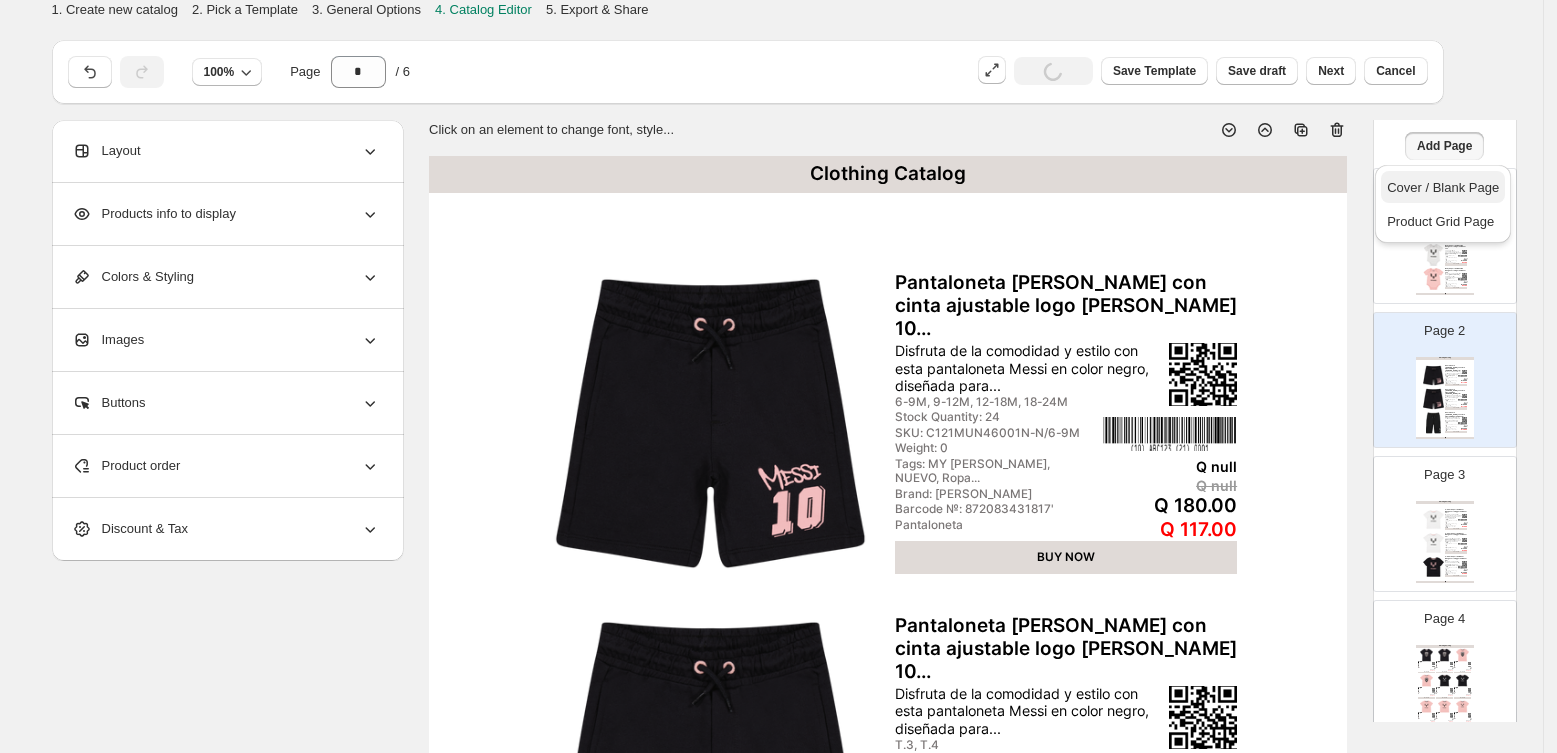 click on "Cover / Blank Page" at bounding box center (1443, 187) 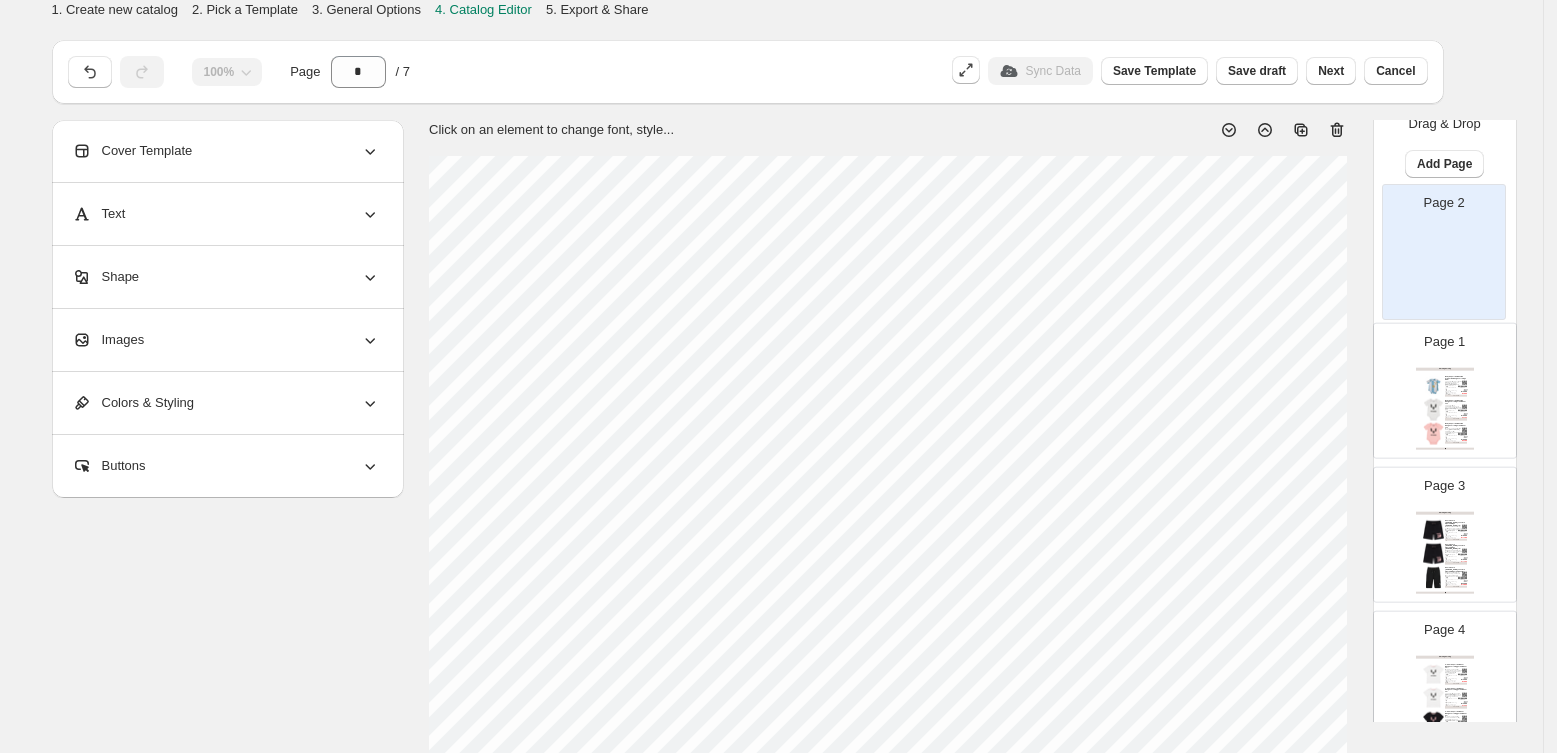 scroll, scrollTop: 12, scrollLeft: 0, axis: vertical 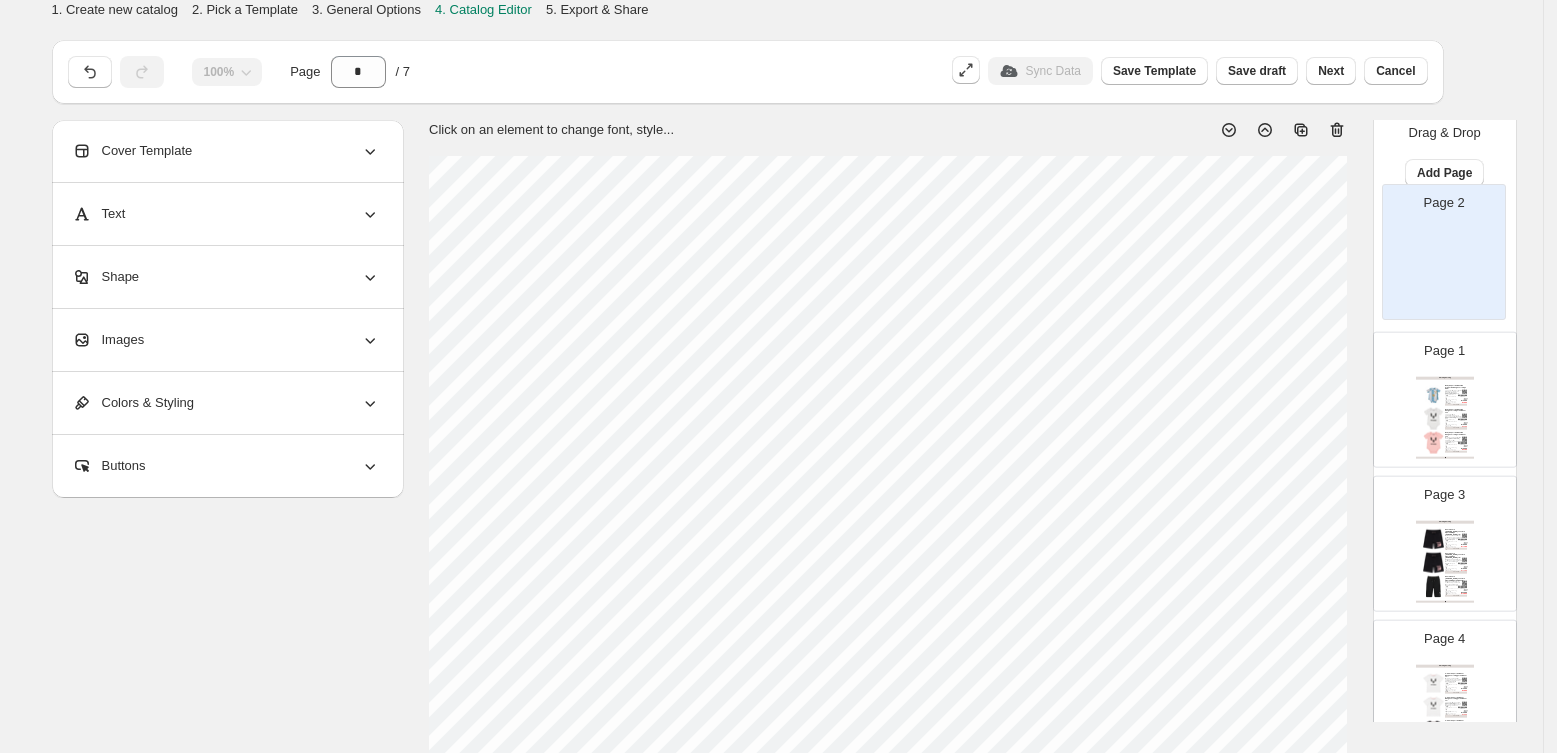drag, startPoint x: 1462, startPoint y: 364, endPoint x: 1461, endPoint y: 229, distance: 135.00371 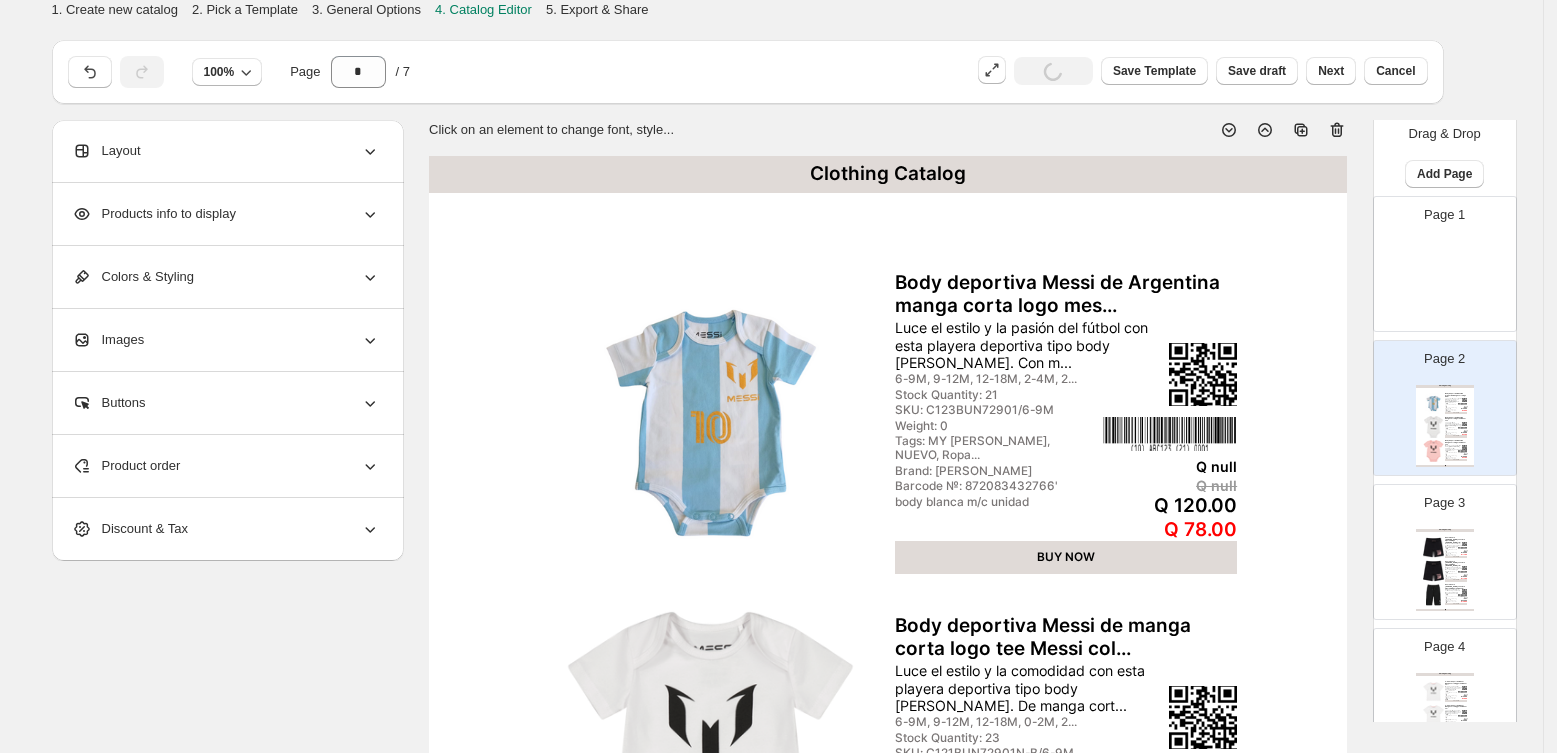 click at bounding box center [1445, 282] 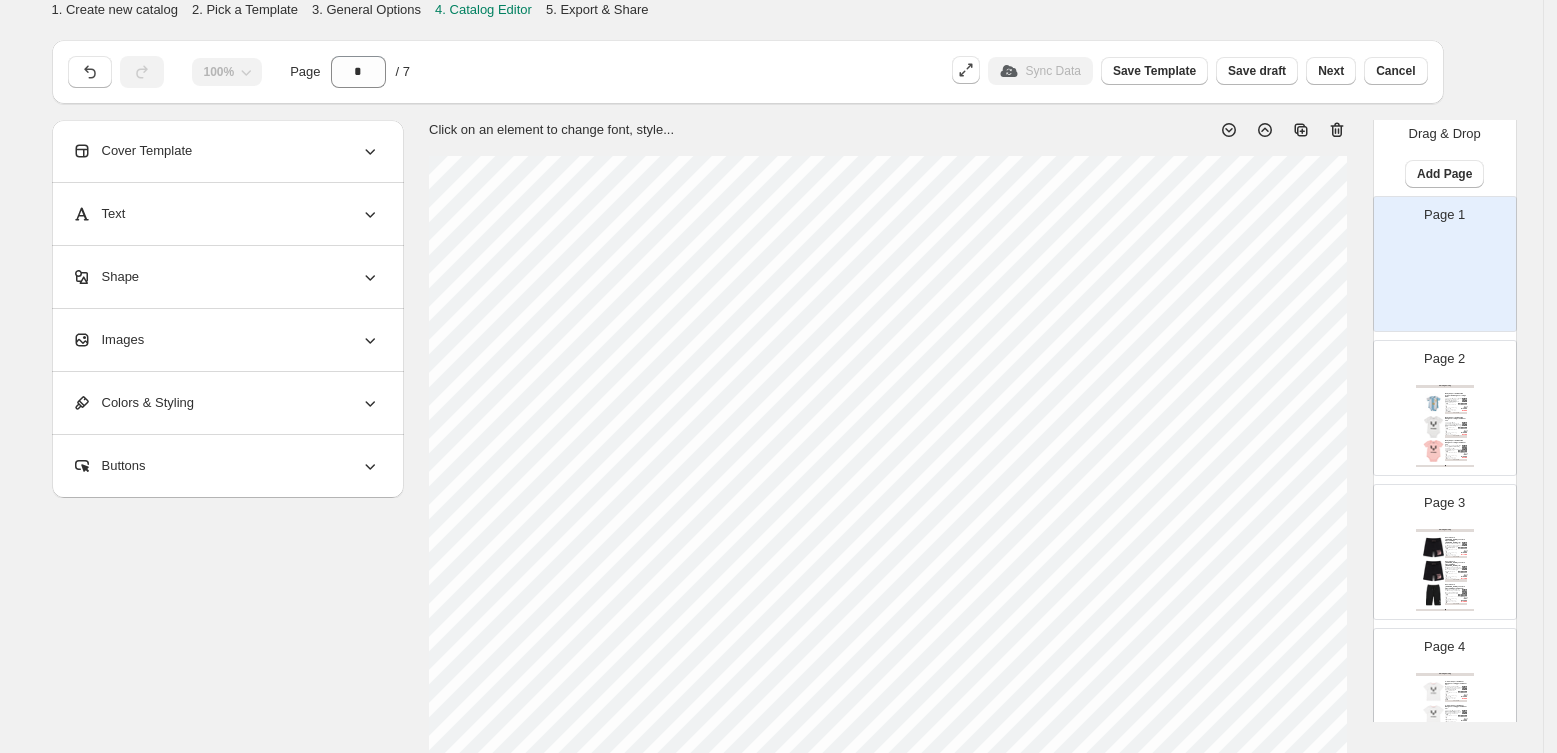 click on "Shape" at bounding box center (226, 277) 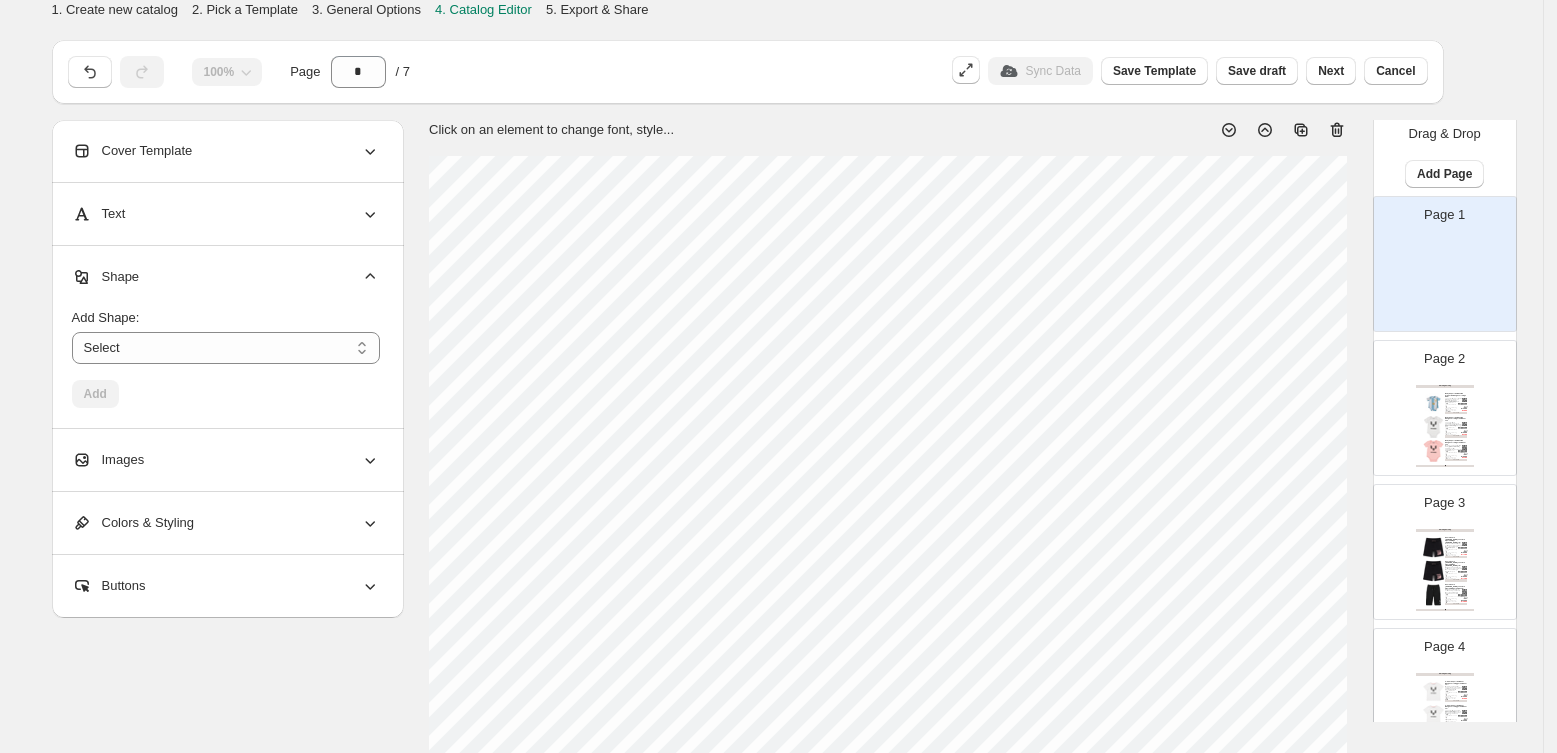 click on "Shape" at bounding box center (226, 277) 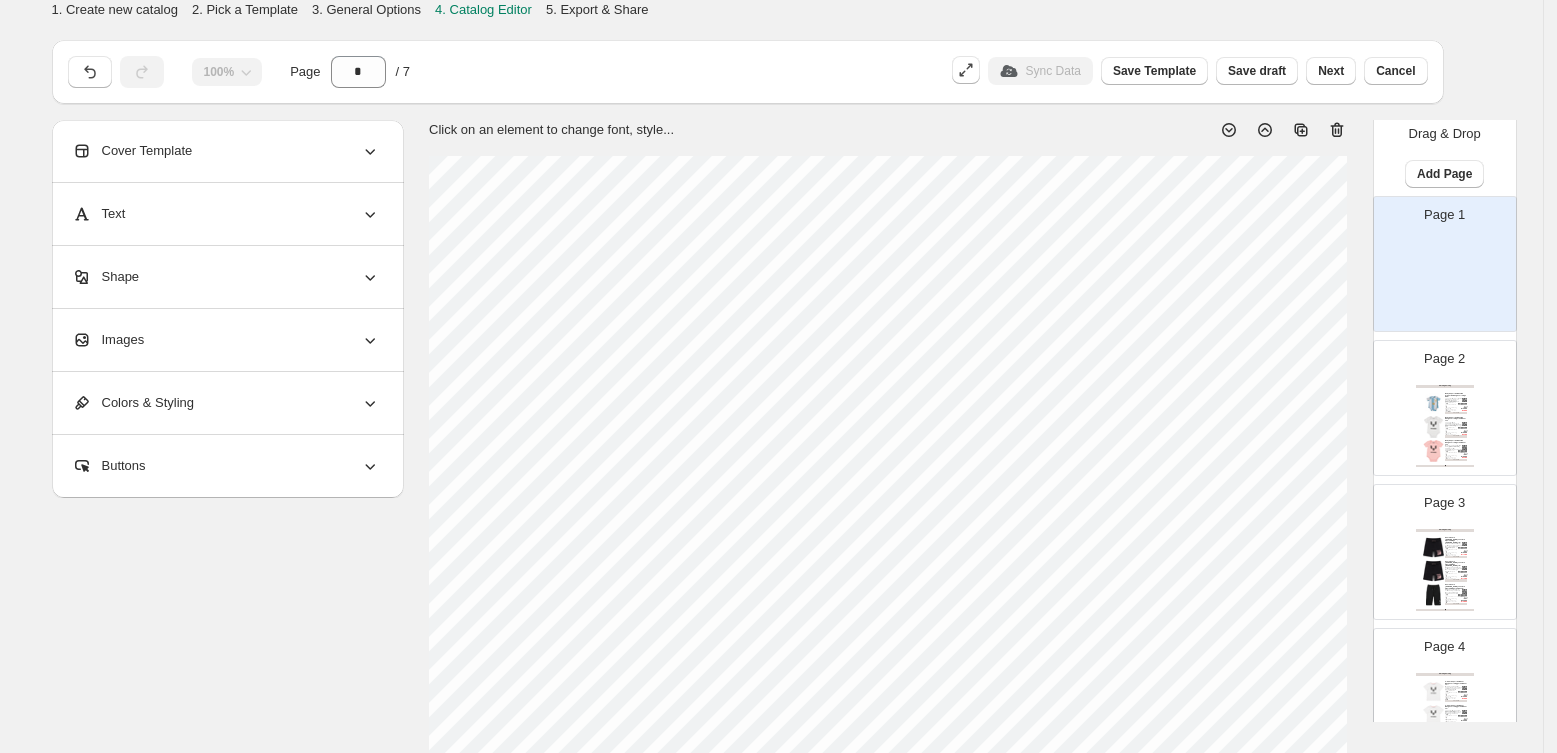 click on "Images" at bounding box center [226, 340] 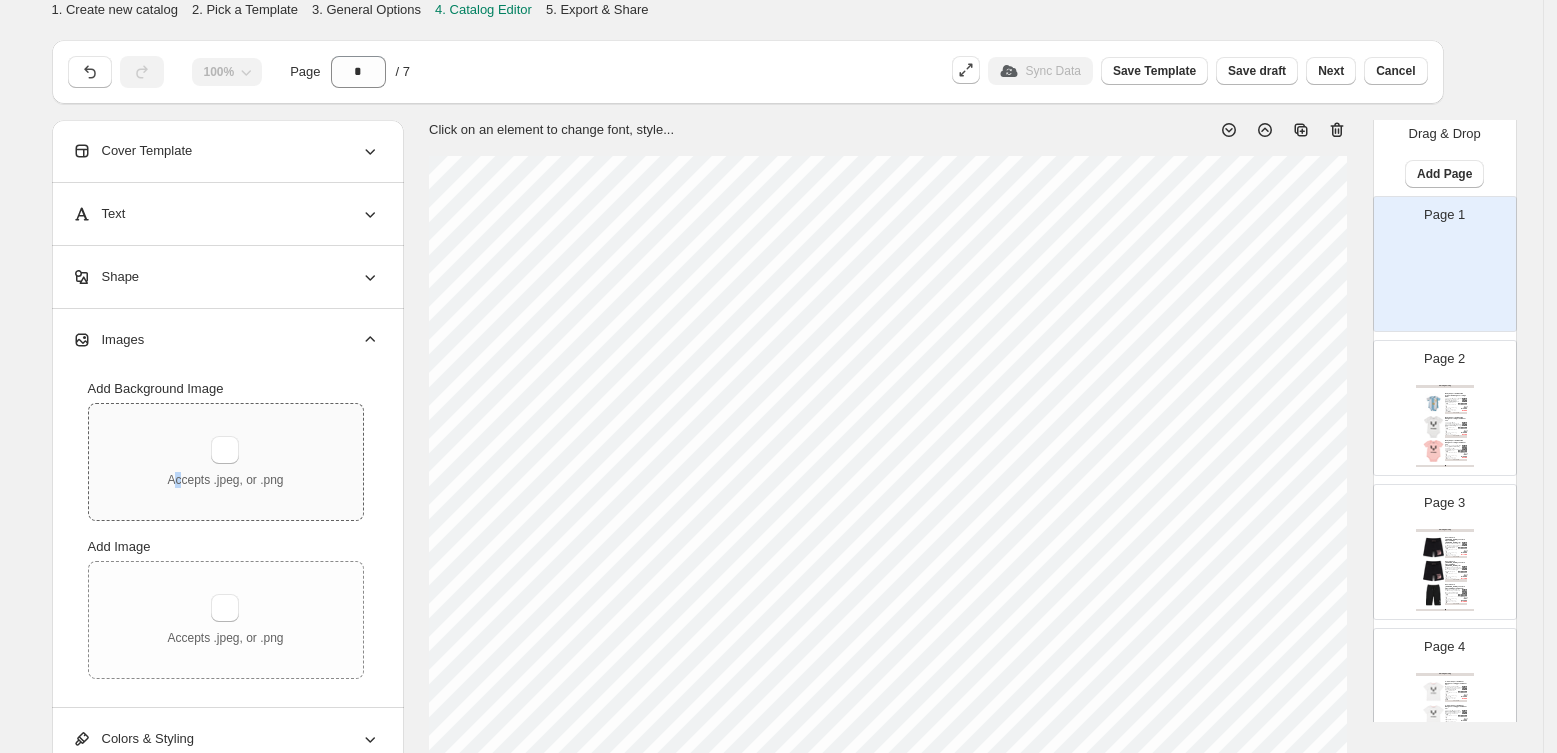 click on "Accepts .jpeg, or .png" at bounding box center (225, 462) 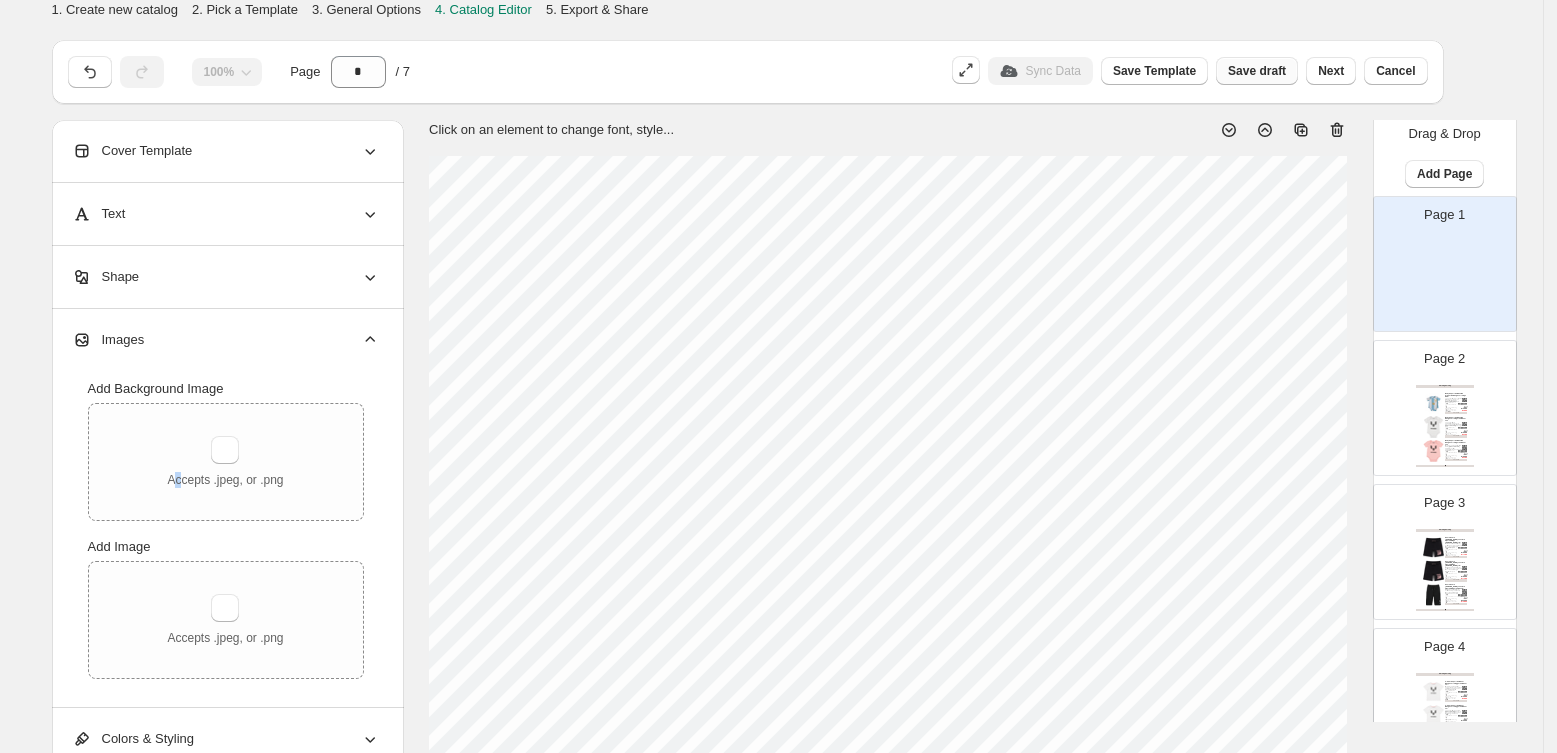 click on "Save draft" at bounding box center (1257, 71) 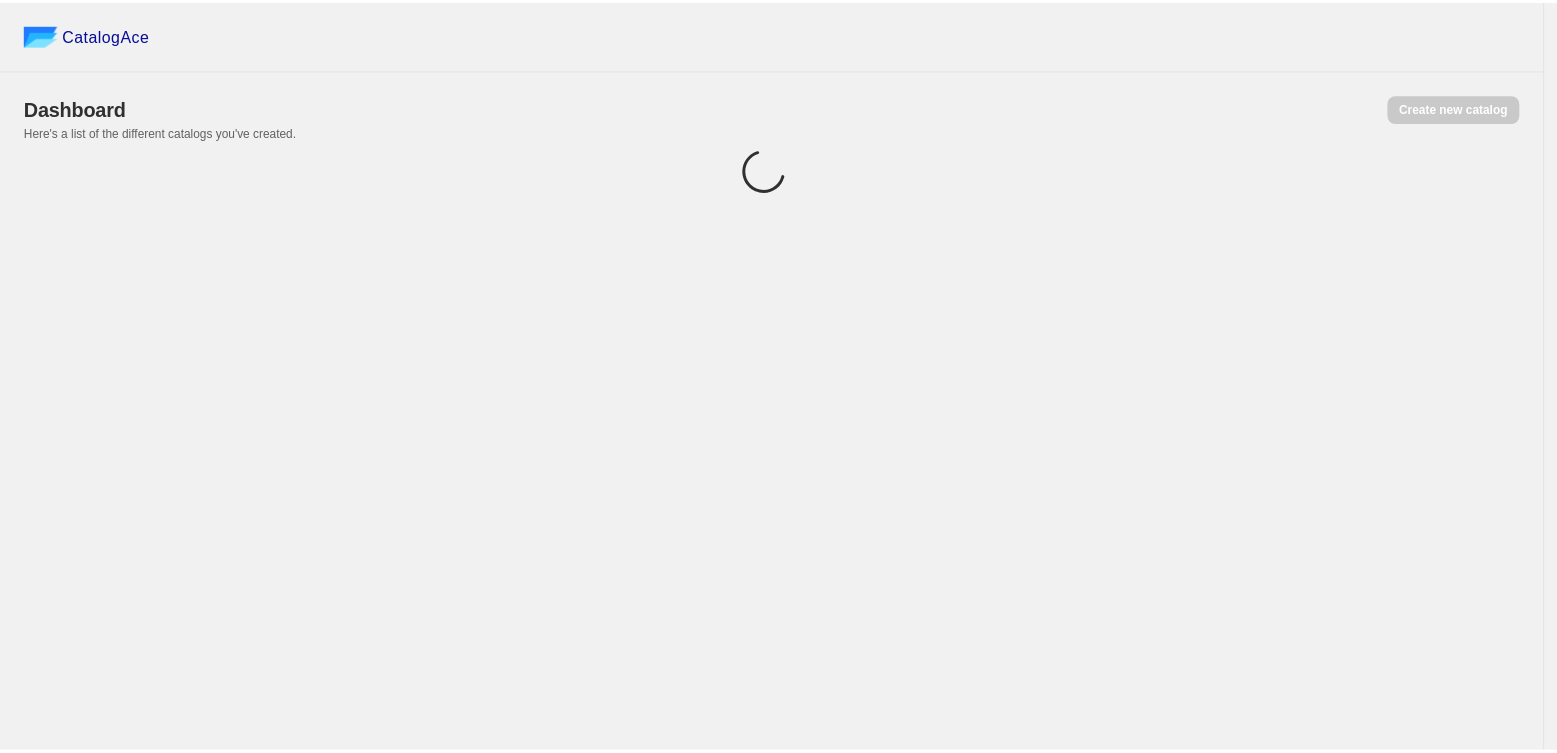 scroll, scrollTop: 0, scrollLeft: 0, axis: both 